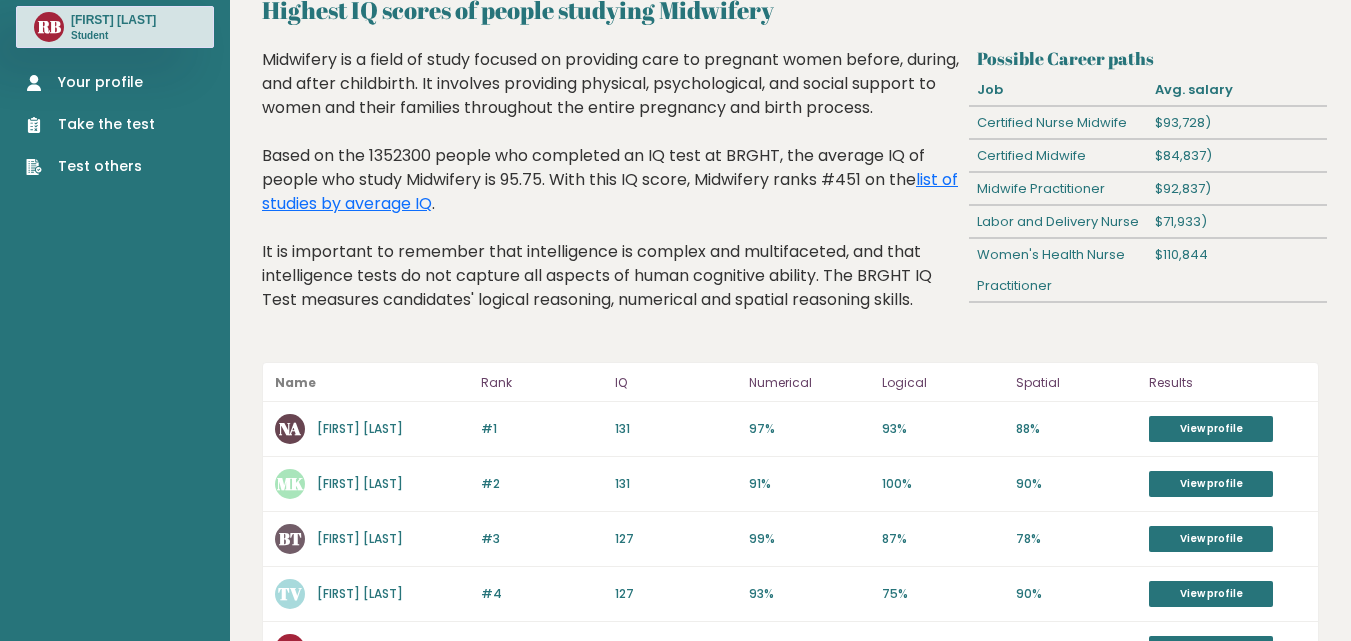 scroll, scrollTop: 0, scrollLeft: 0, axis: both 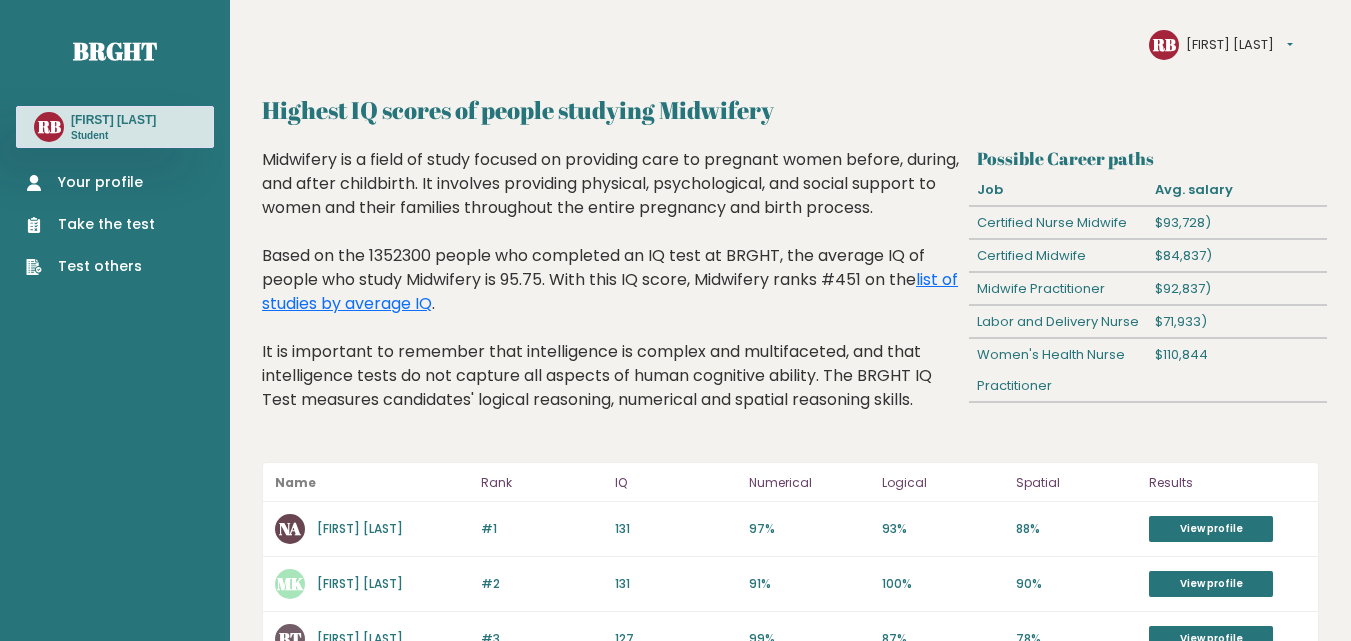 click on "Take the test" at bounding box center (90, 224) 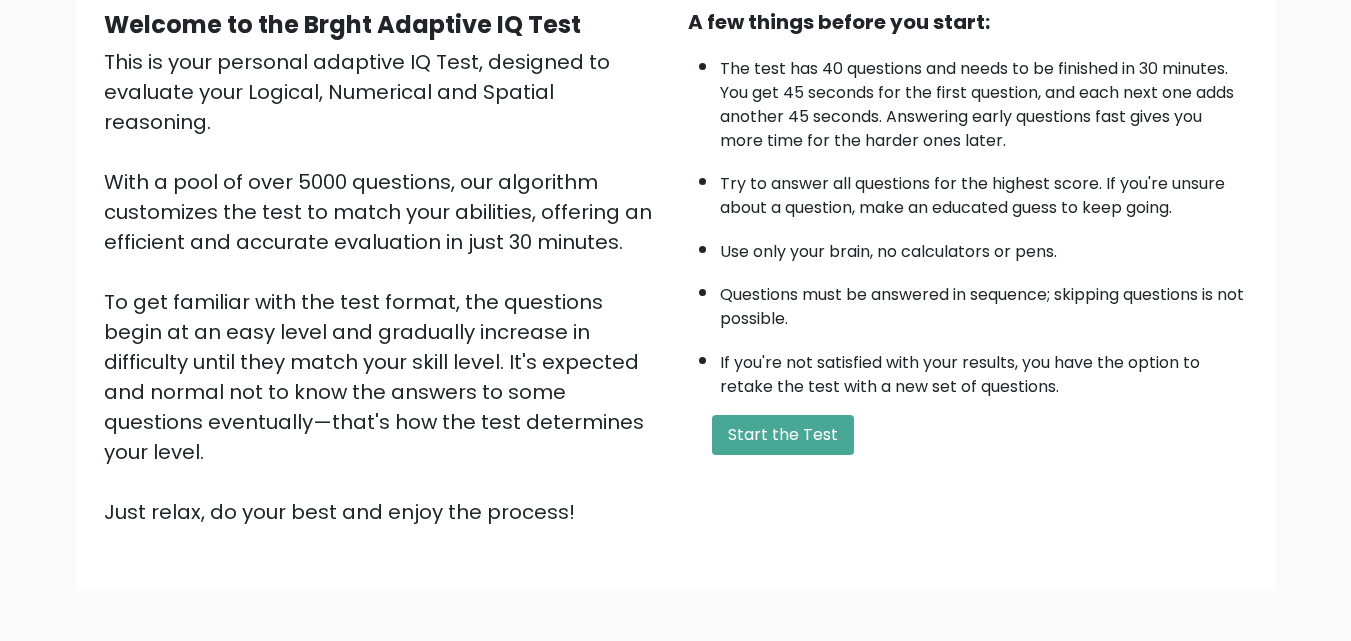 scroll, scrollTop: 200, scrollLeft: 0, axis: vertical 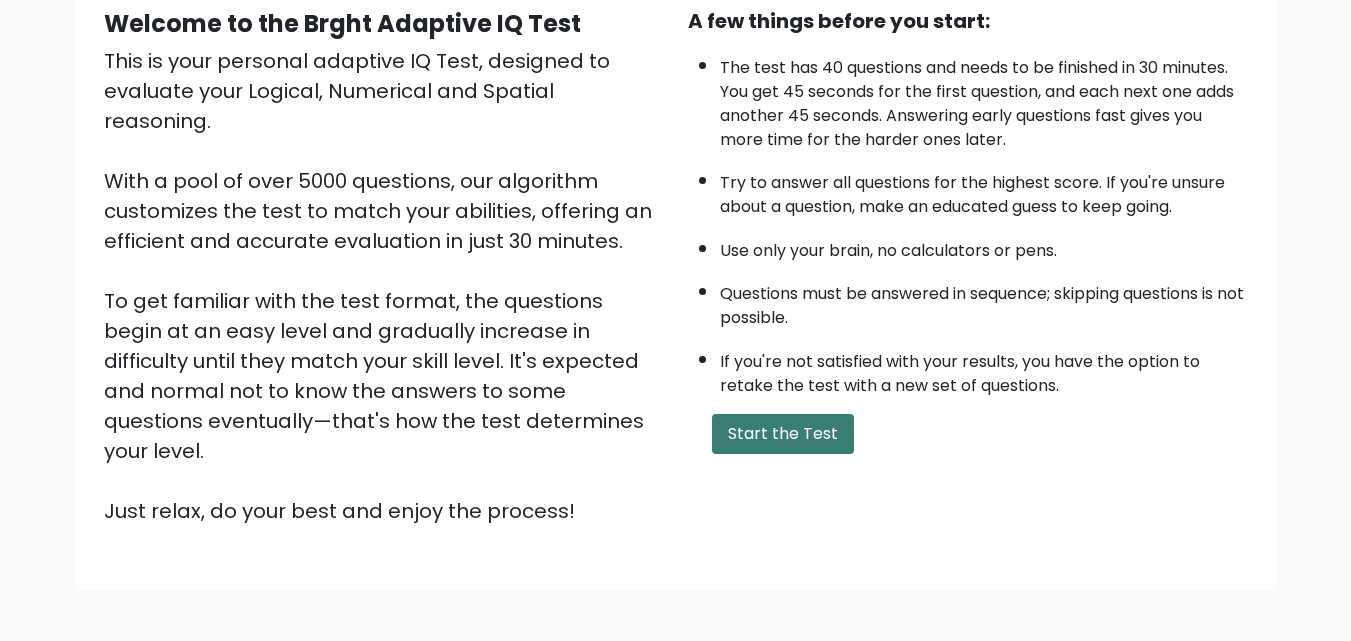 click on "Start the Test" at bounding box center (783, 434) 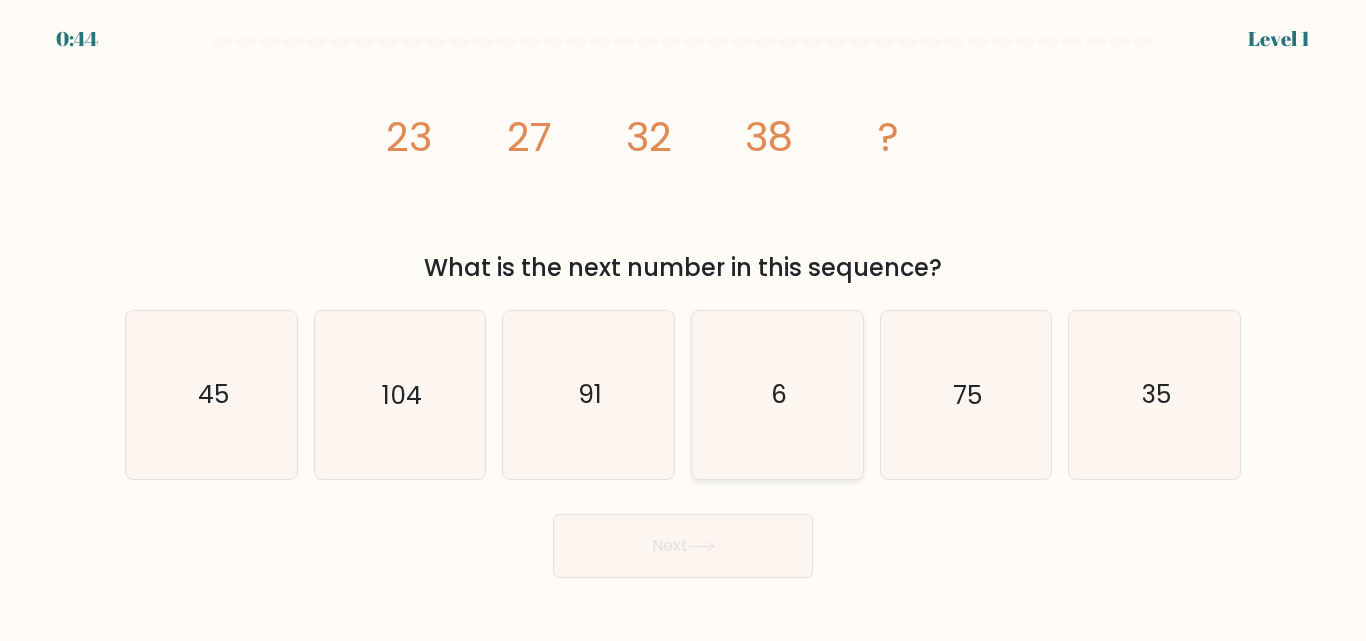 scroll, scrollTop: 0, scrollLeft: 0, axis: both 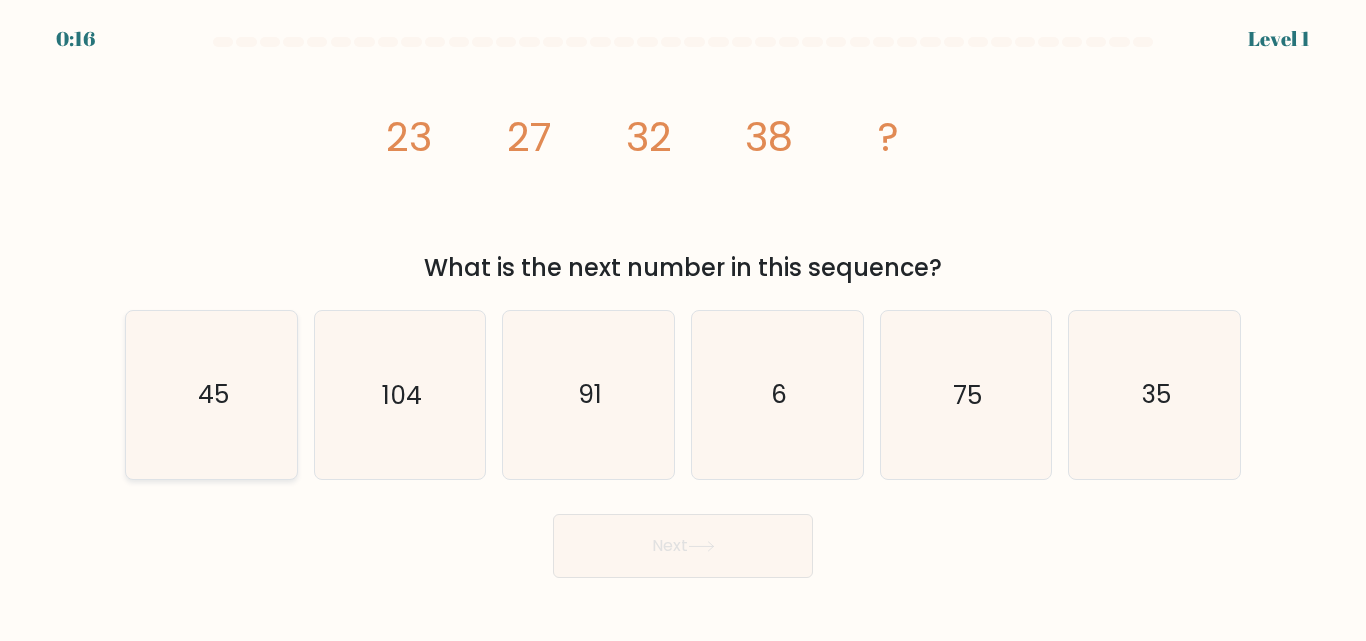 click on "45" 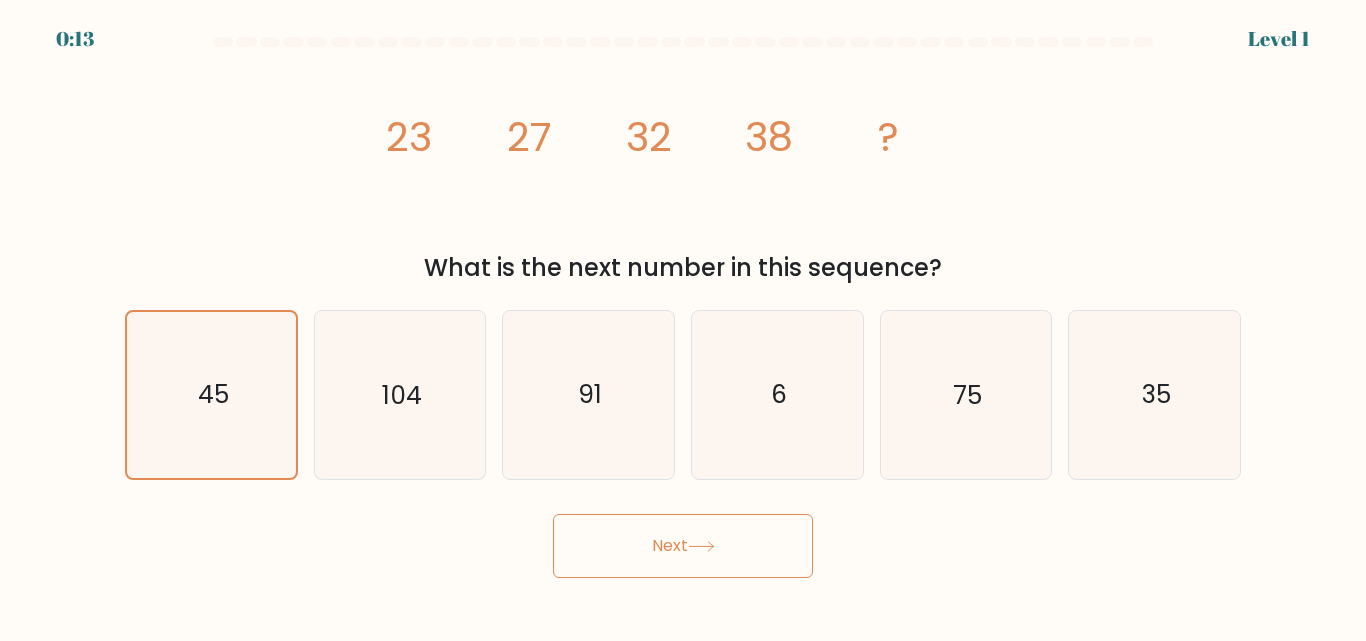 click on "Next" at bounding box center (683, 546) 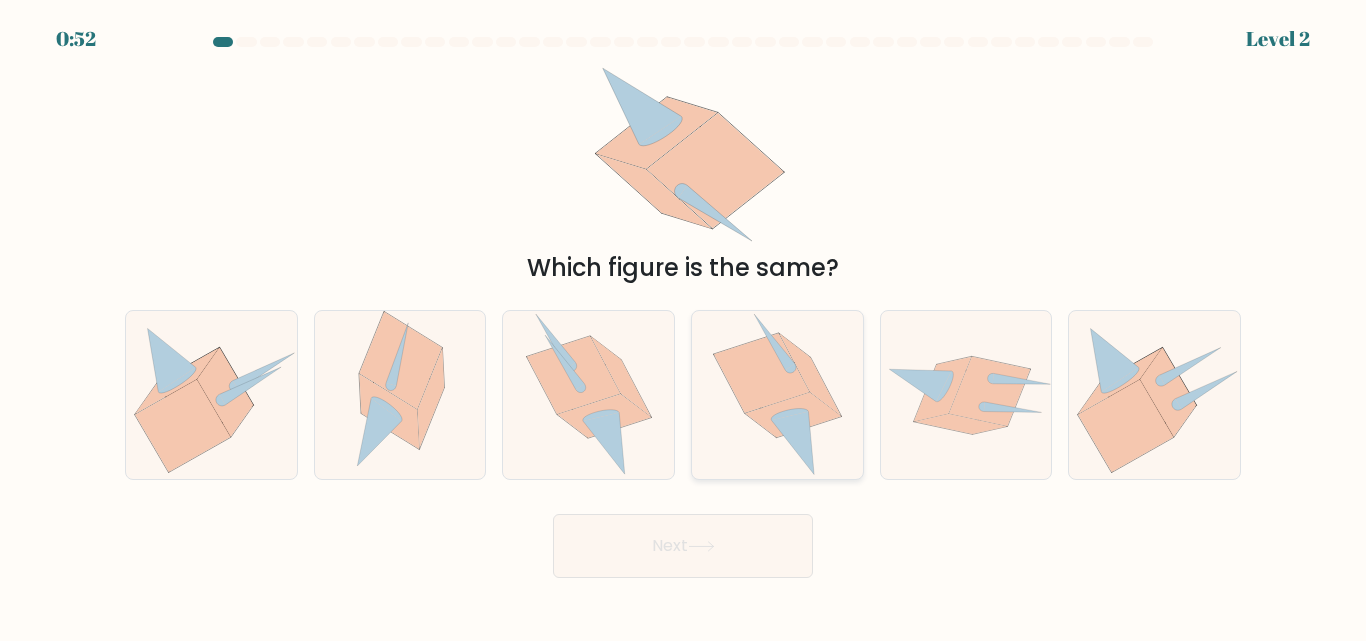 click 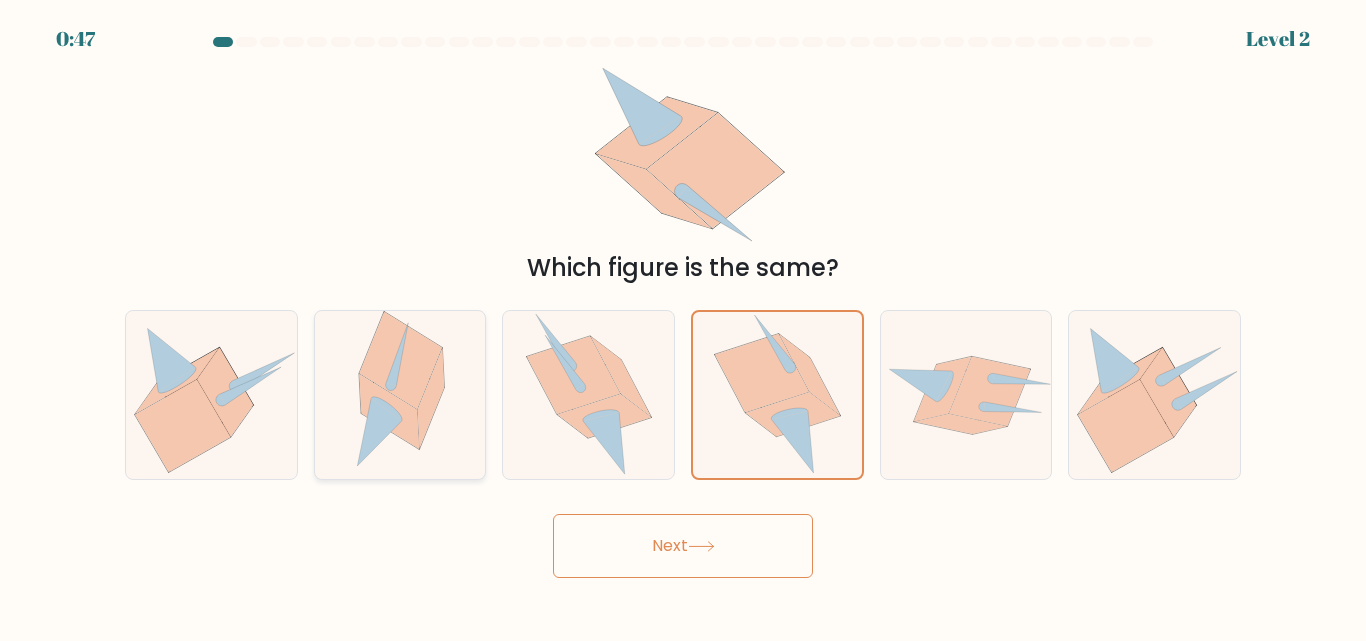click 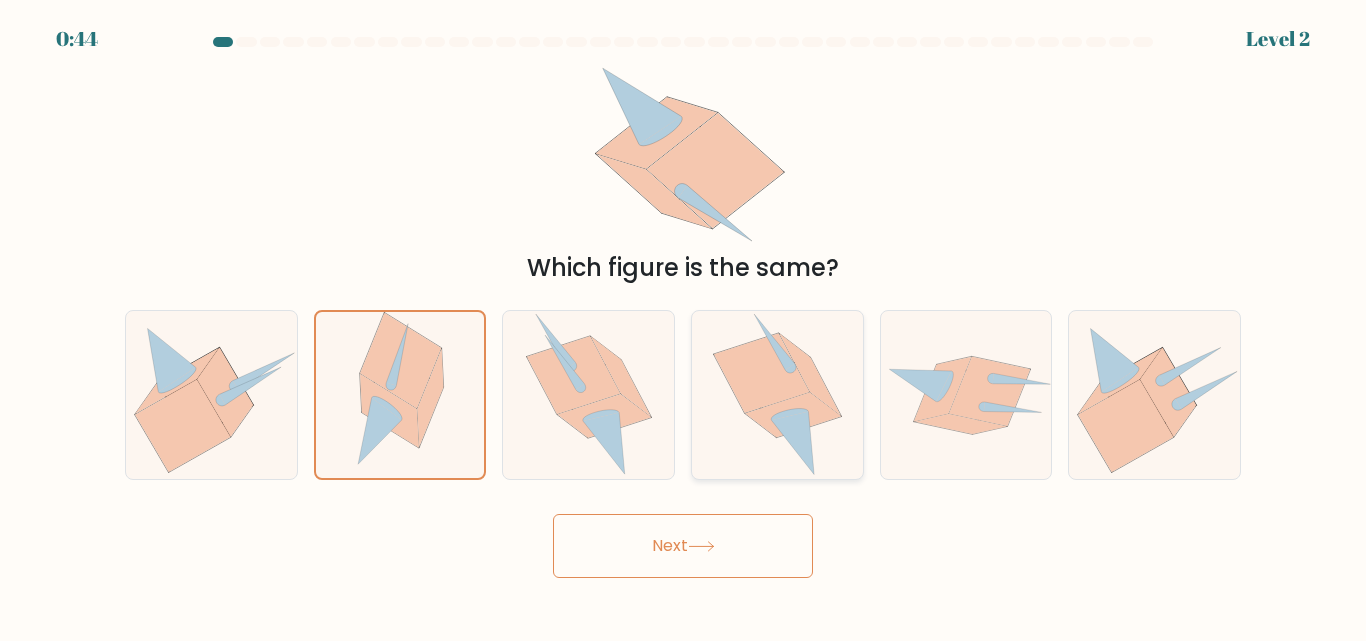 click 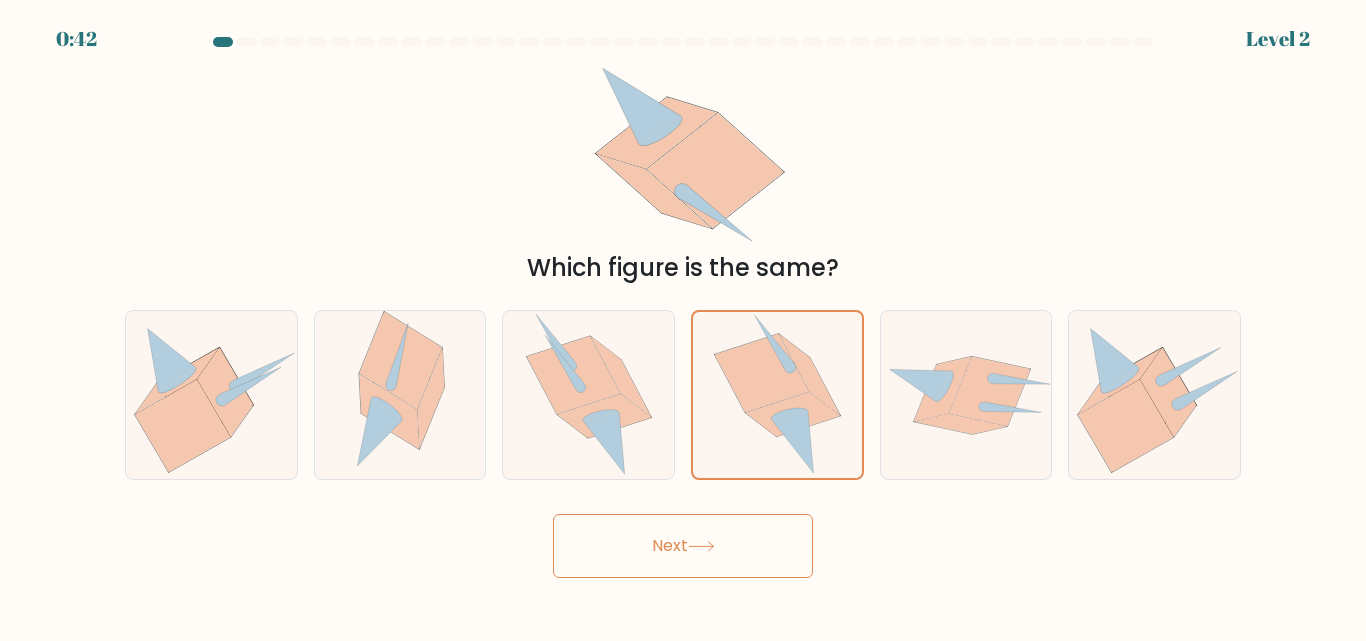 click on "Next" at bounding box center [683, 546] 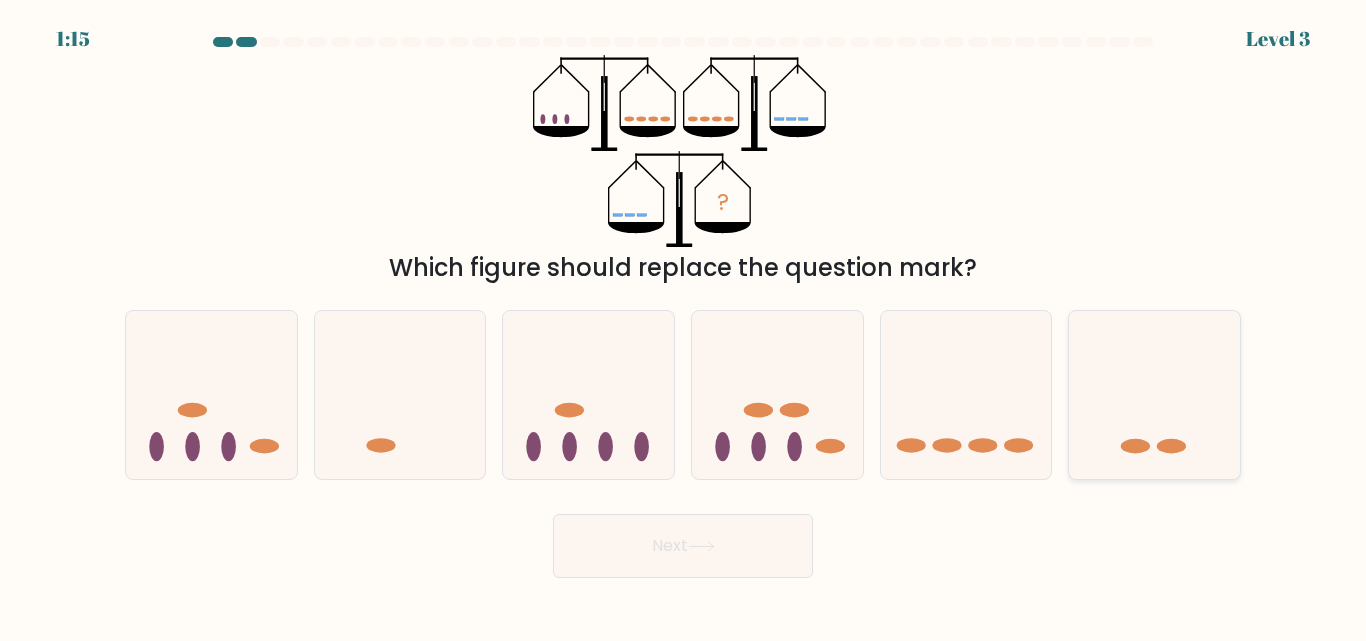 click 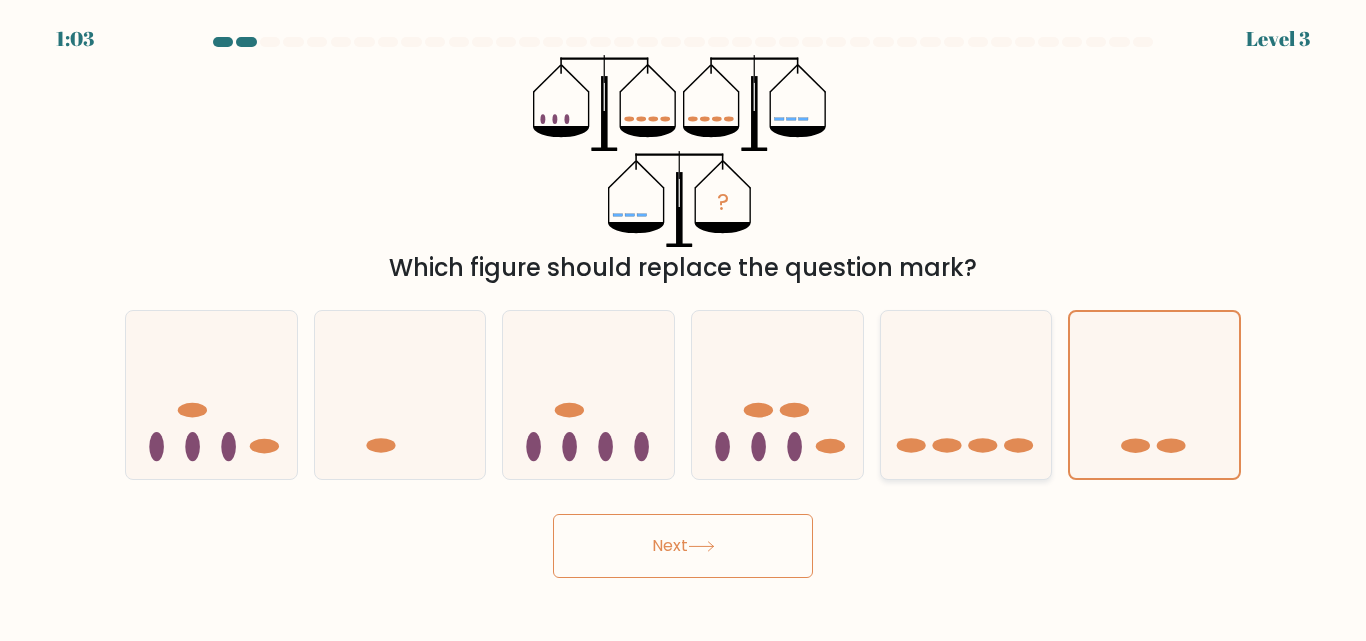 click 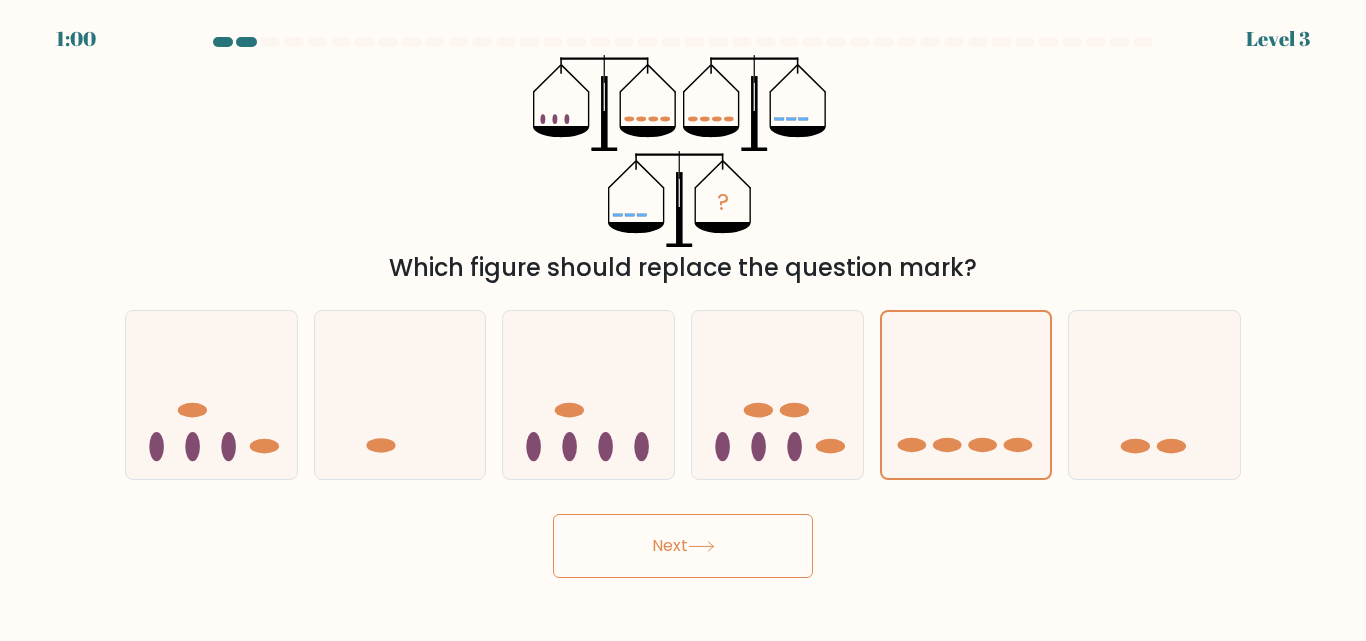 click 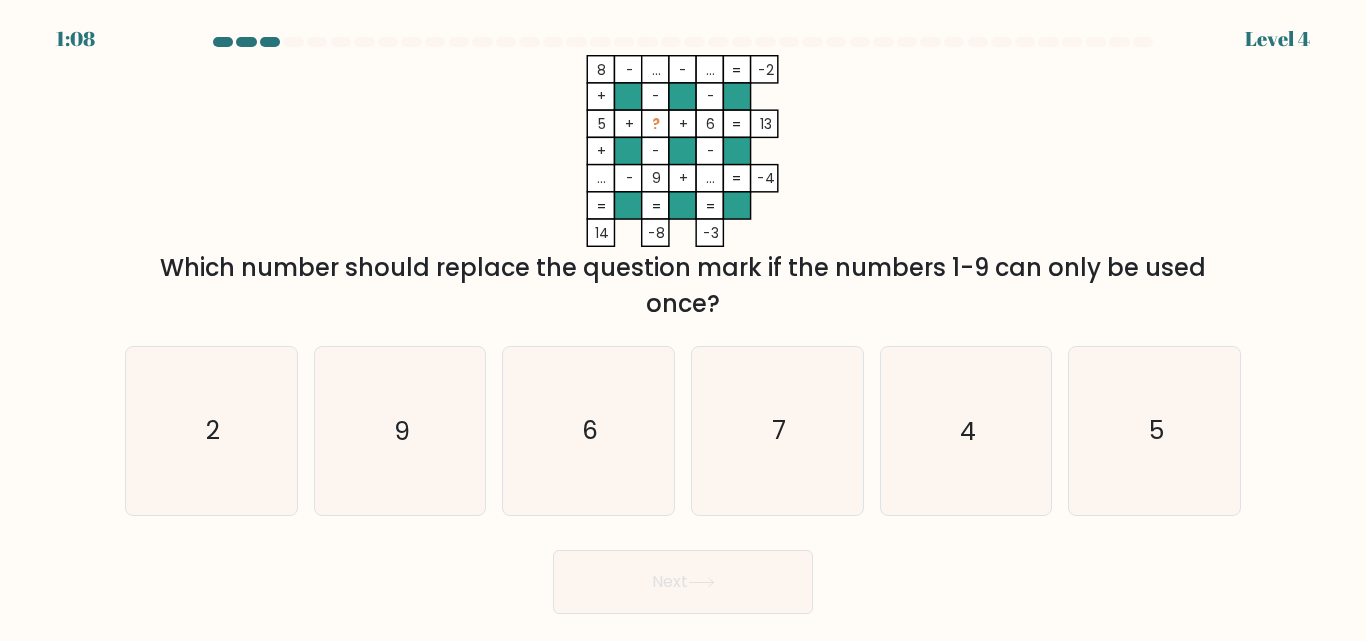 click on "a.
2
b.
9
c.
6
d." at bounding box center (683, 422) 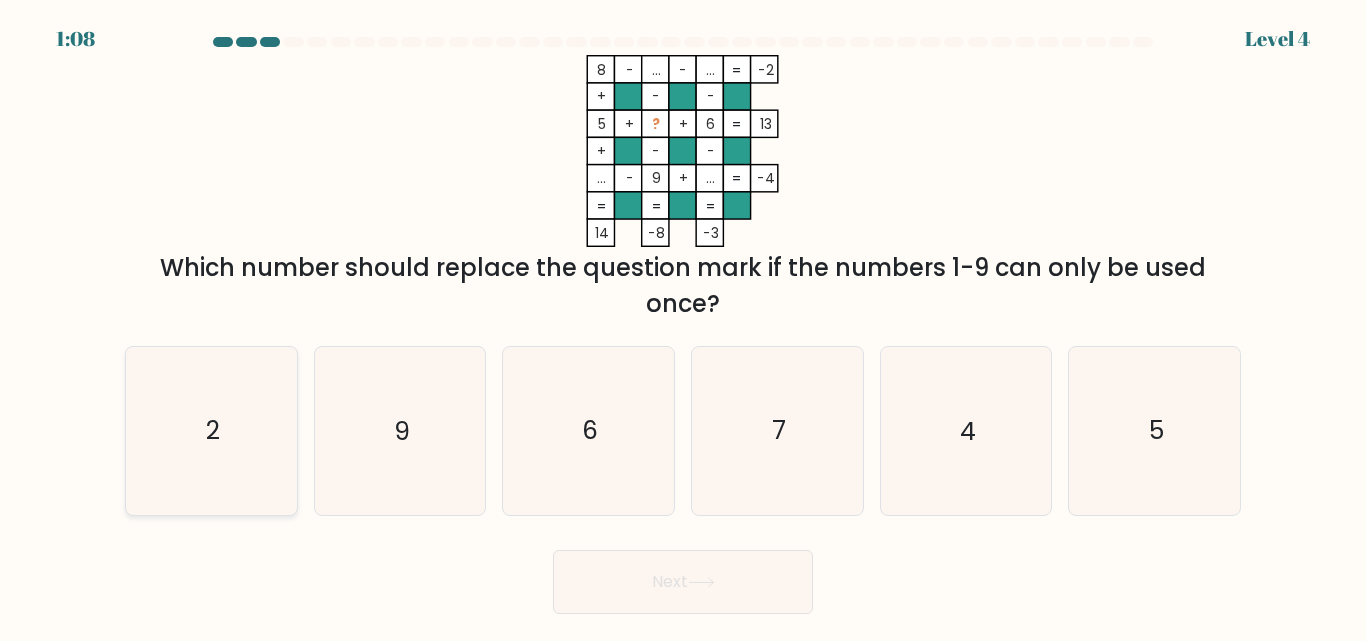 click on "2" 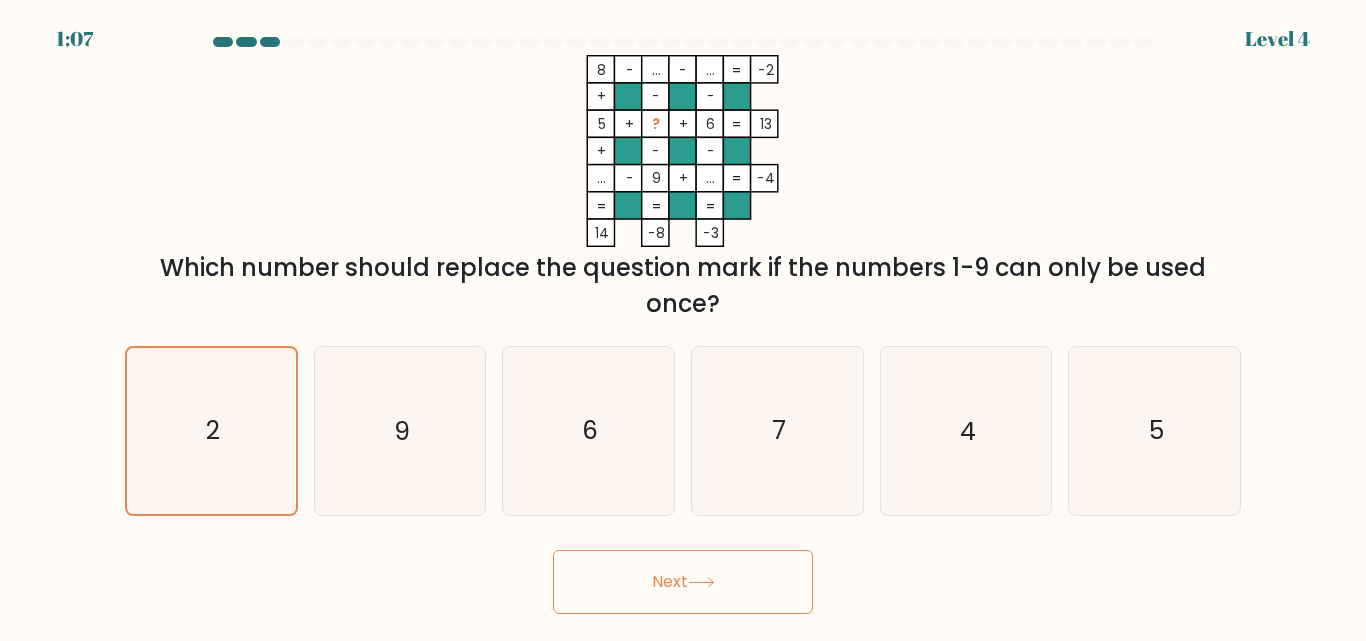 click on "Next" at bounding box center (683, 582) 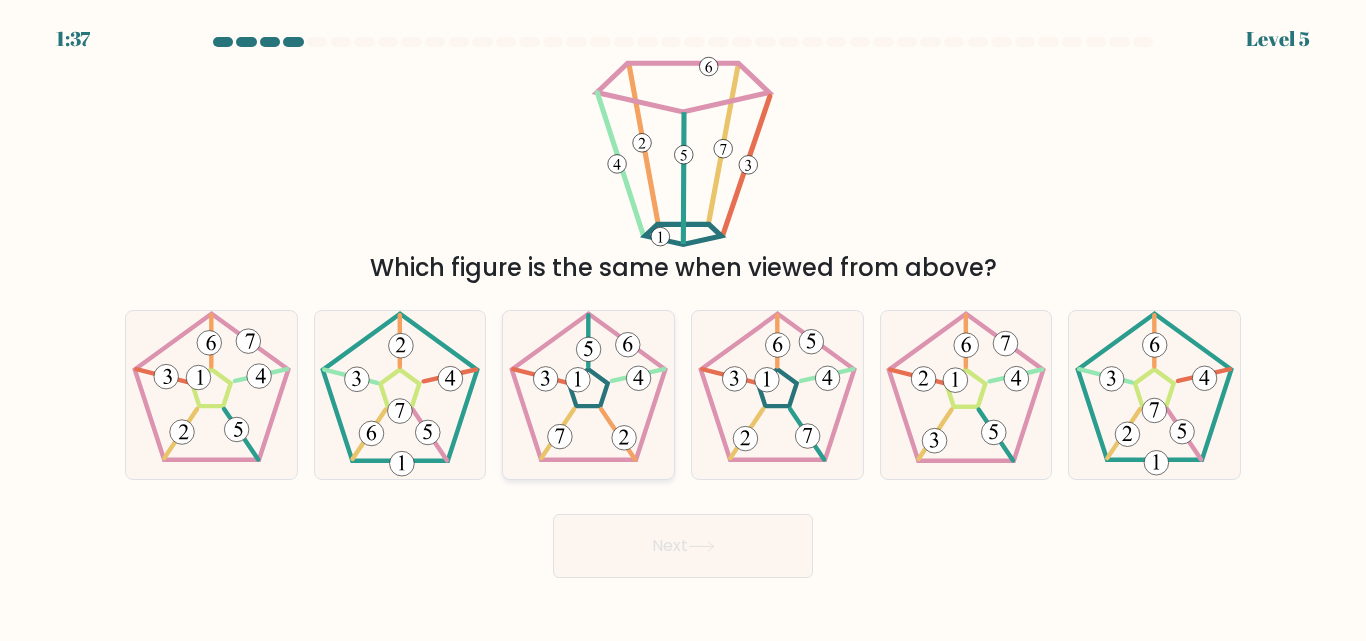 click 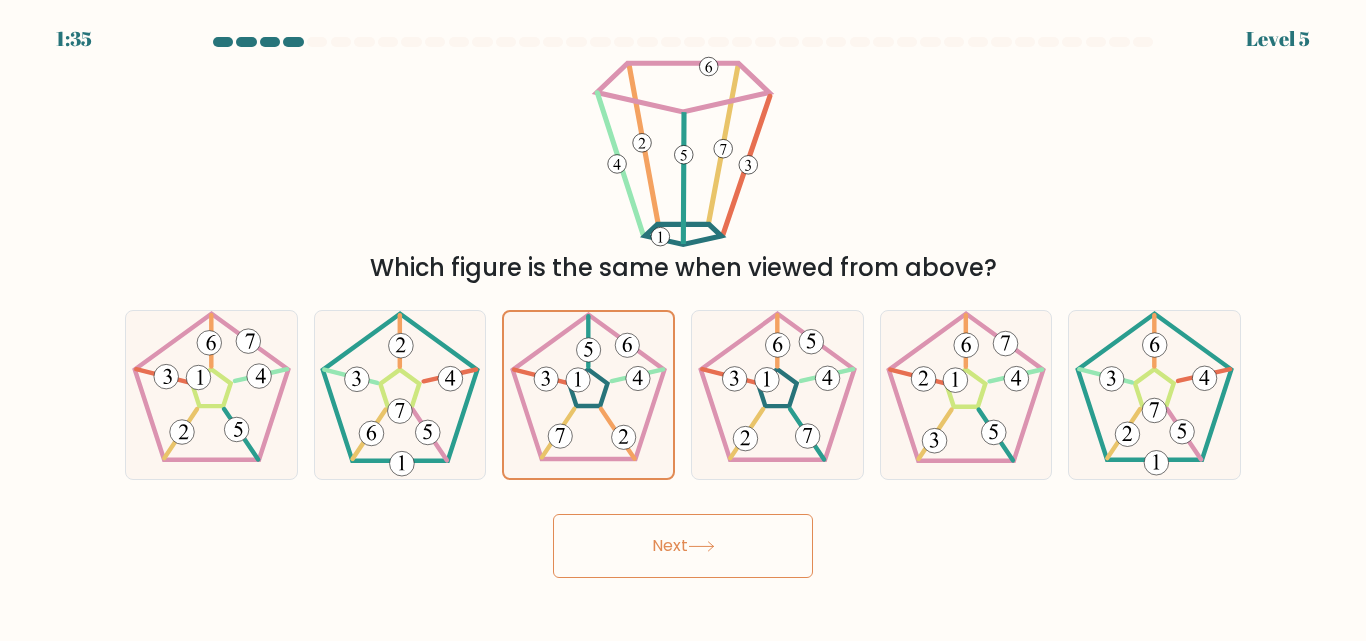 click on "Next" at bounding box center (683, 546) 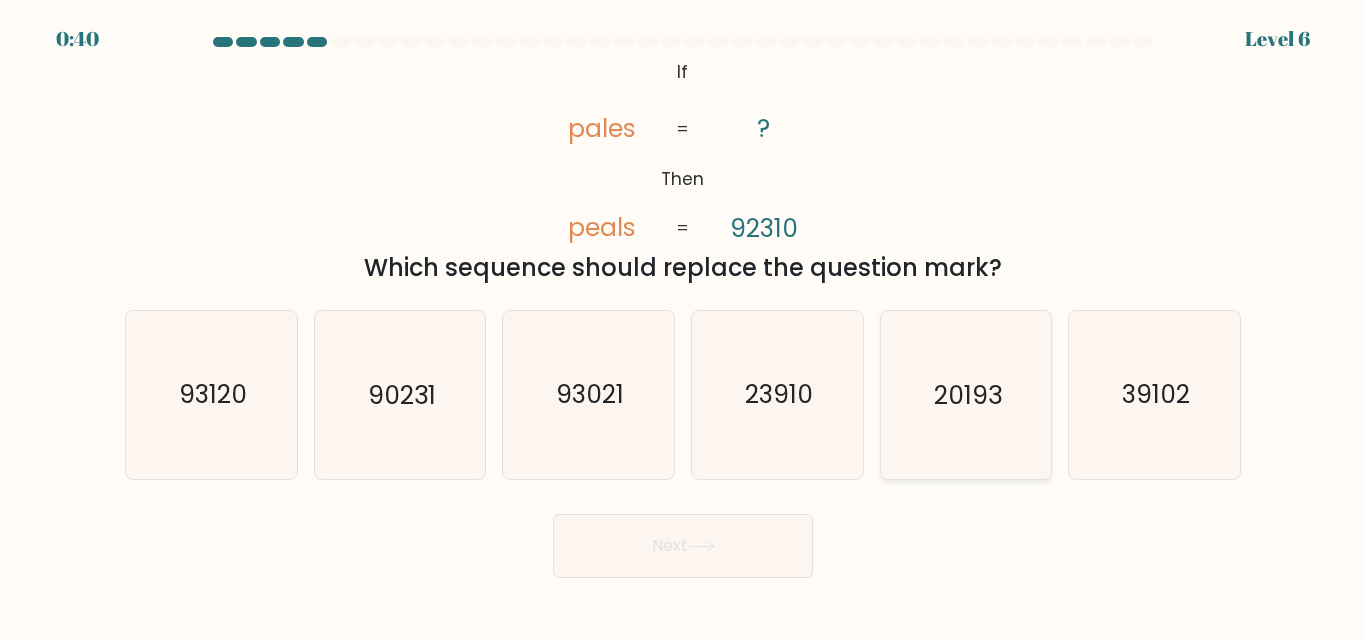click on "20193" 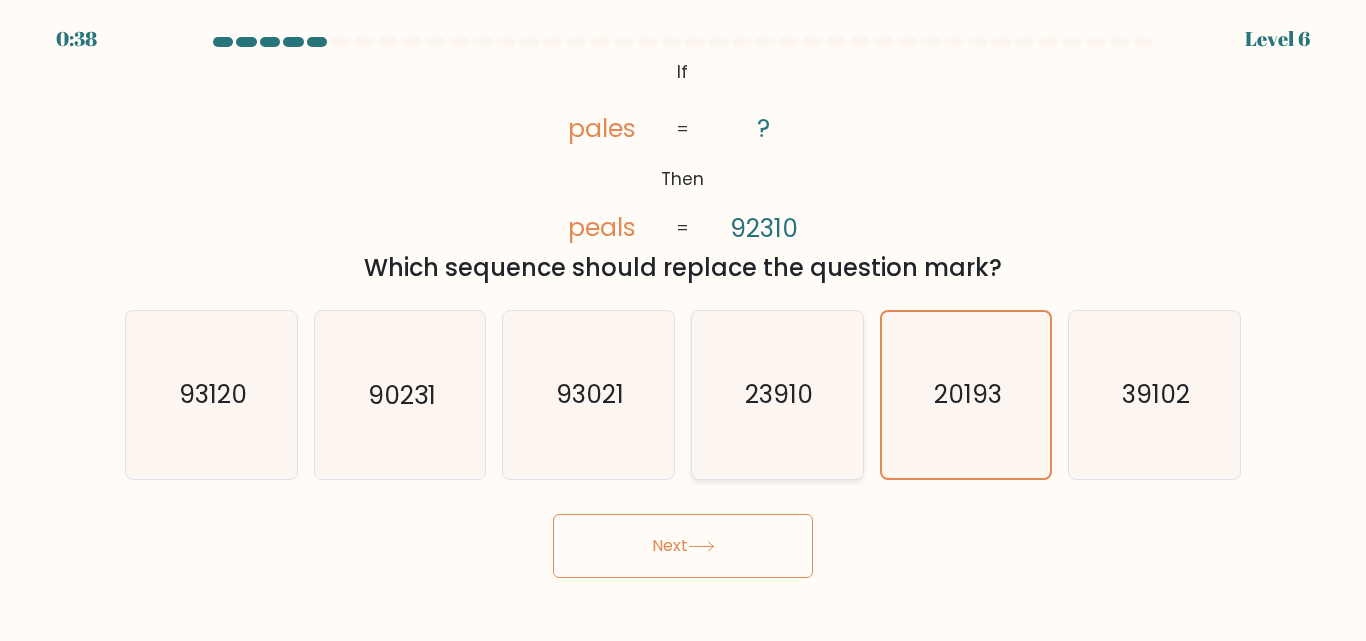 click on "23910" 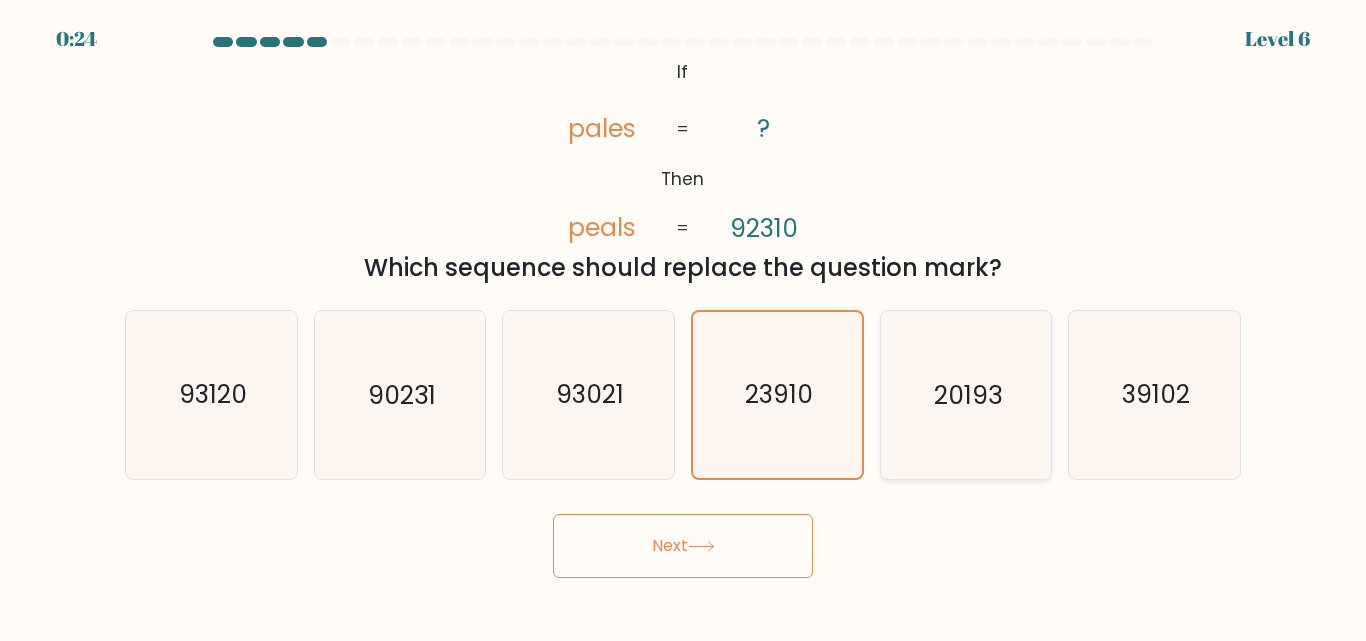 click on "20193" 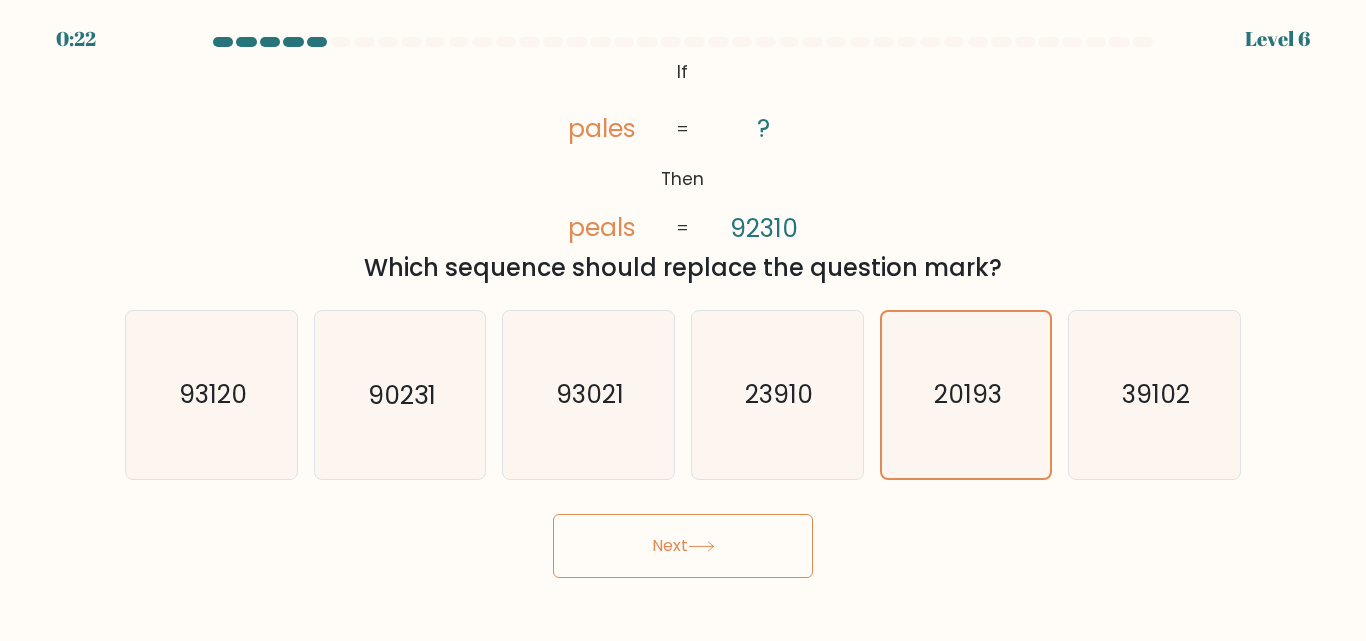 click on "Next" at bounding box center (683, 546) 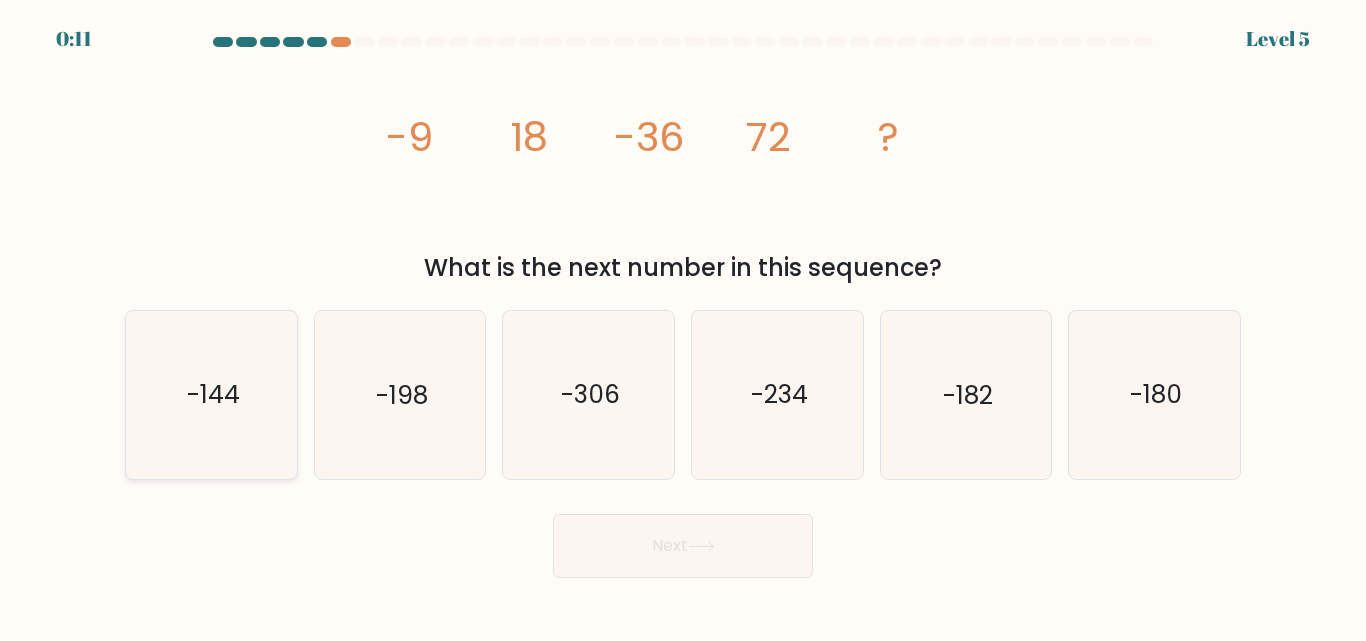 click on "-144" 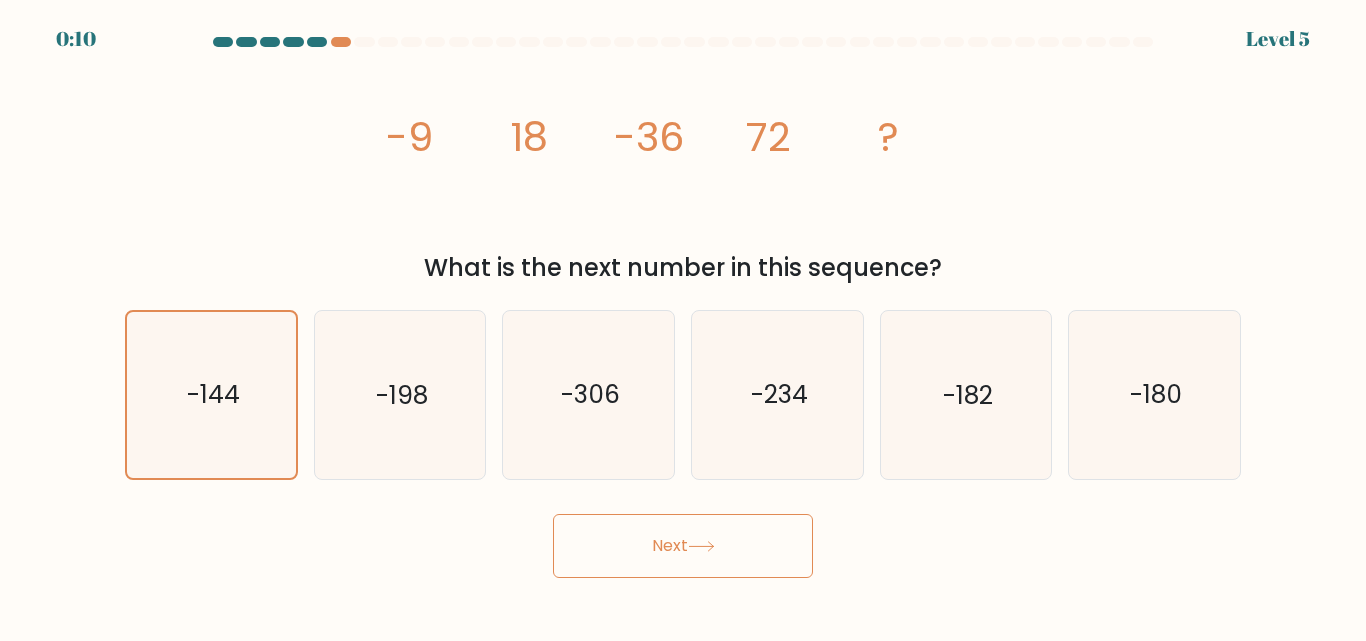 click on "Next" at bounding box center [683, 546] 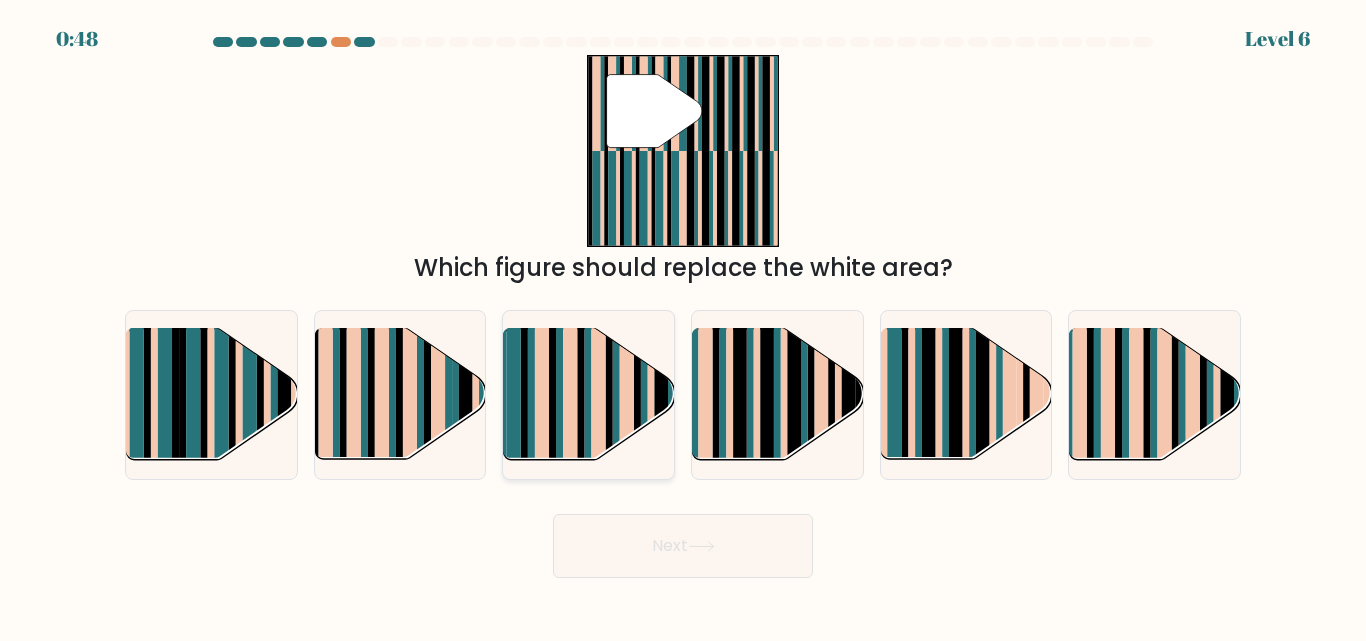 click 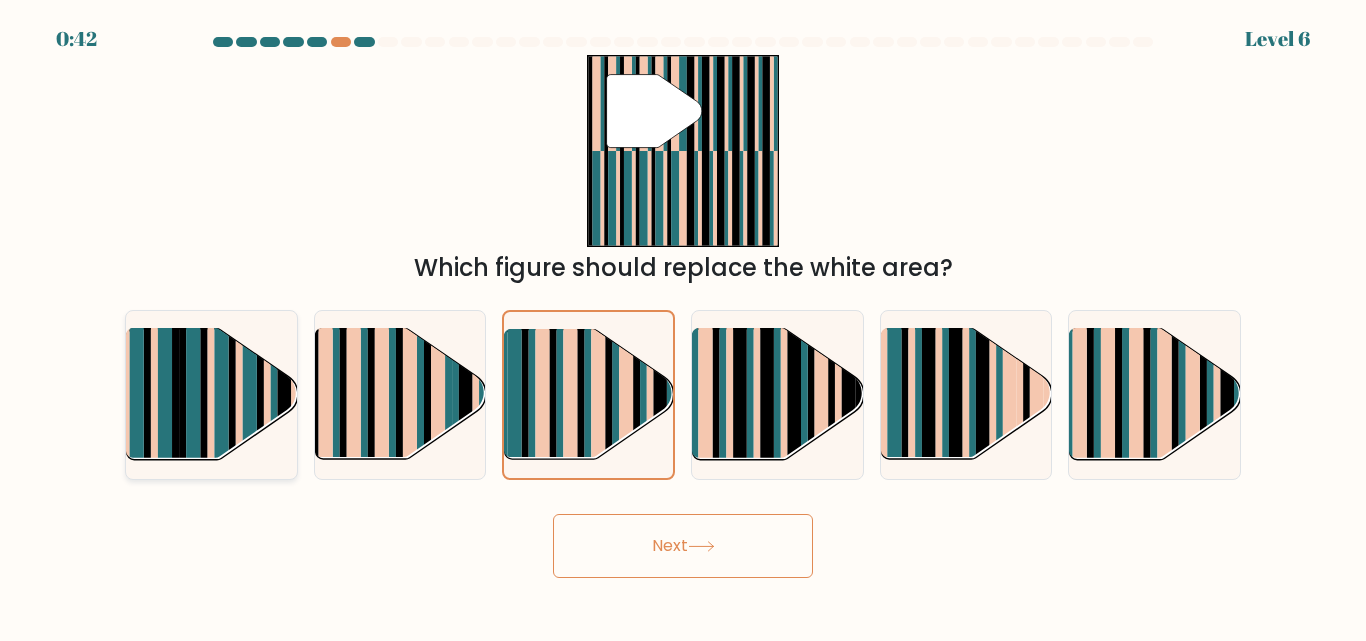 click 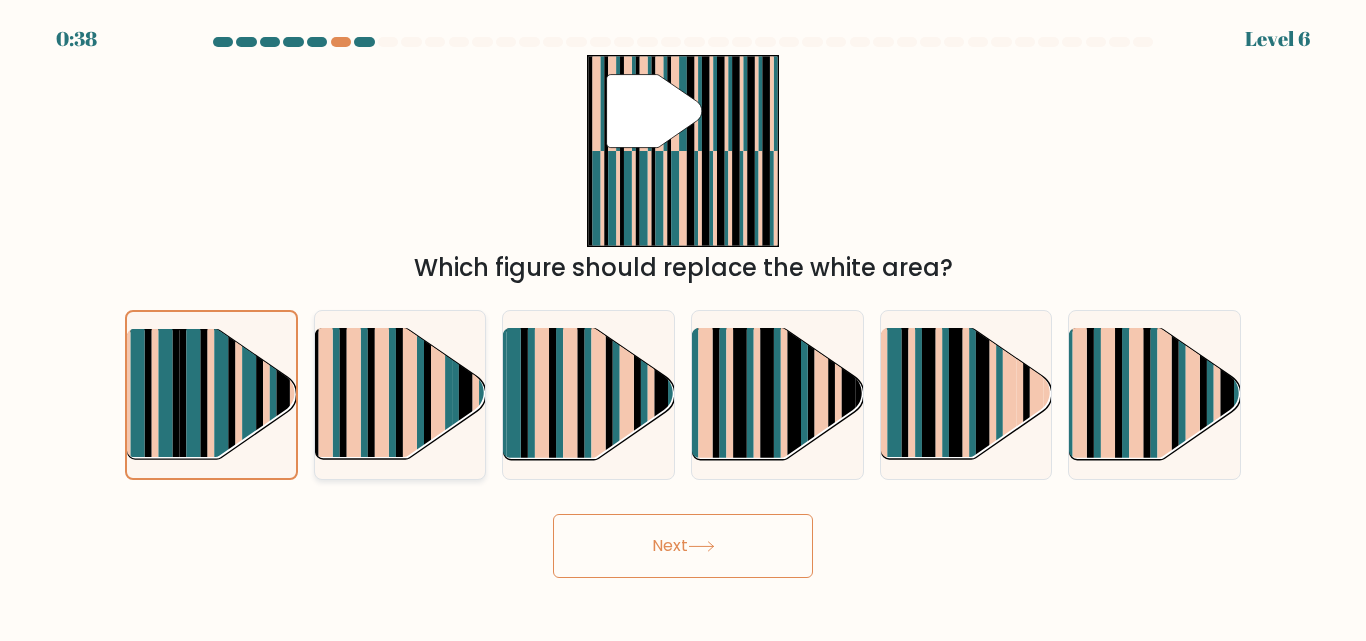 click 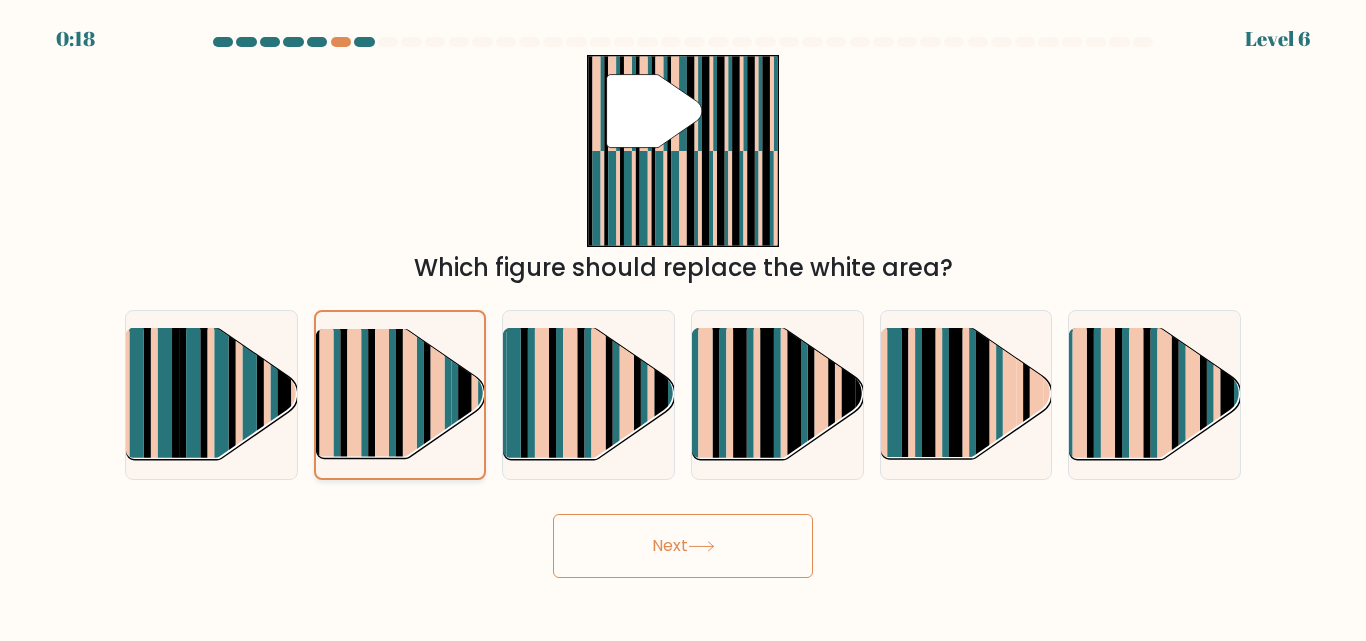 click 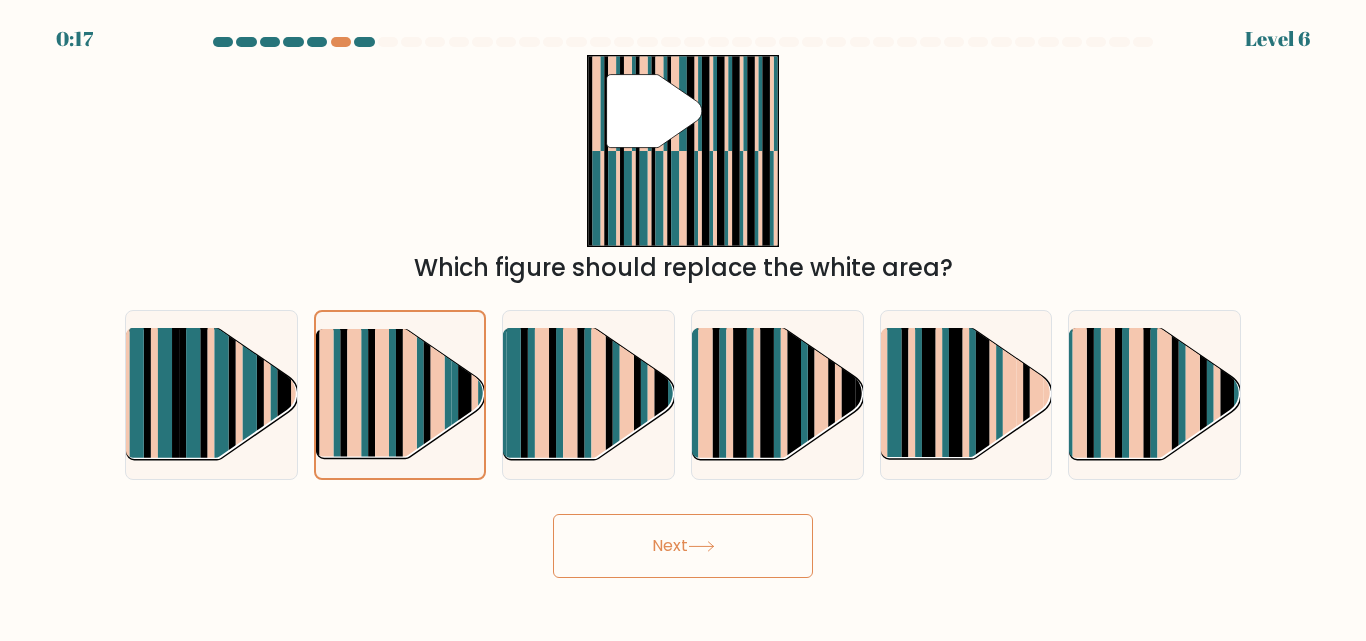 click on "Next" at bounding box center [683, 546] 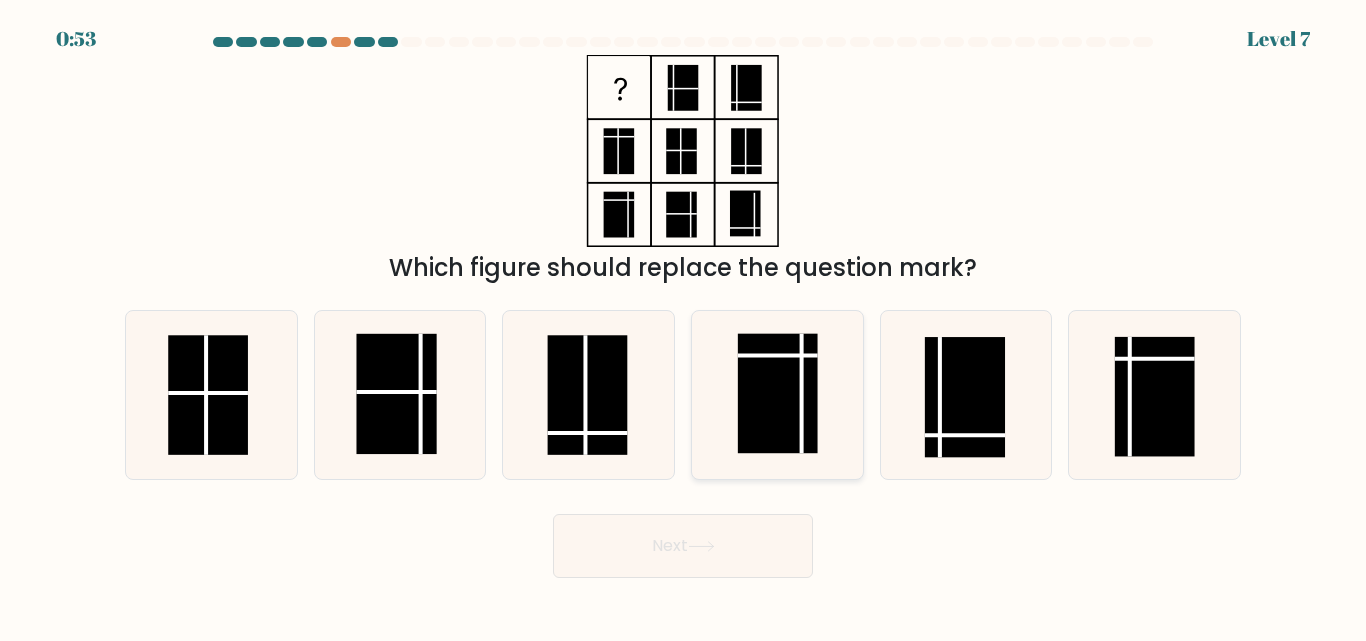 click 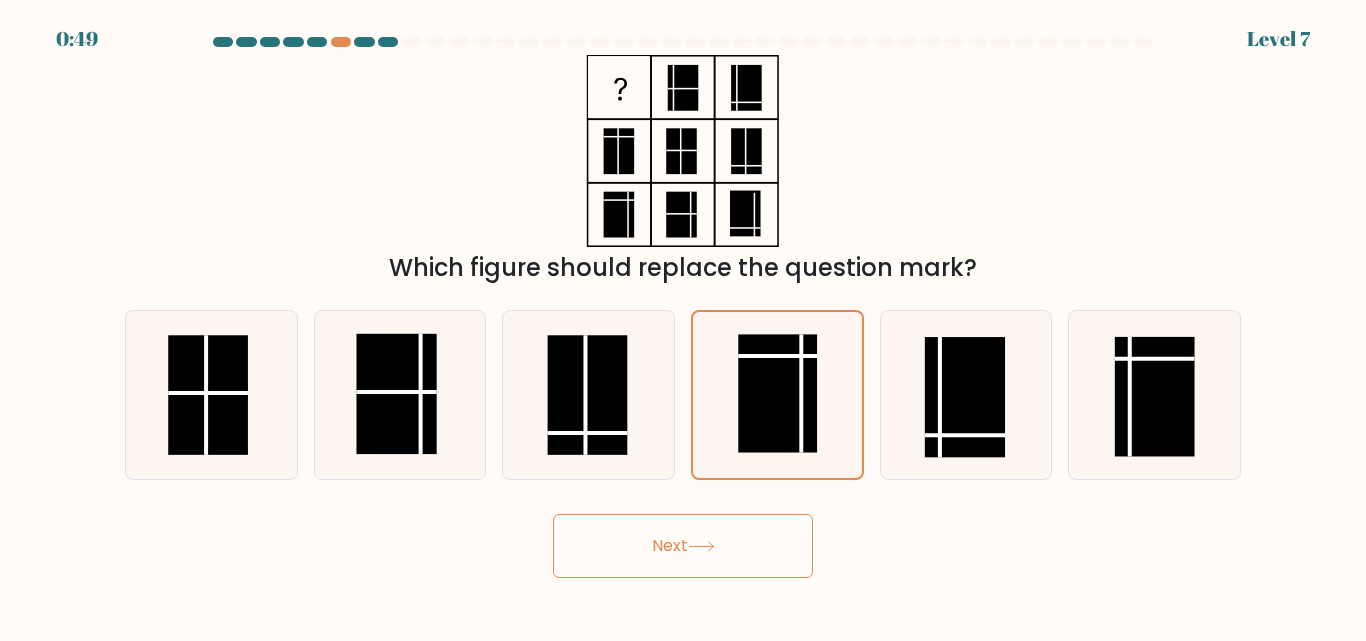 click on "Next" at bounding box center (683, 546) 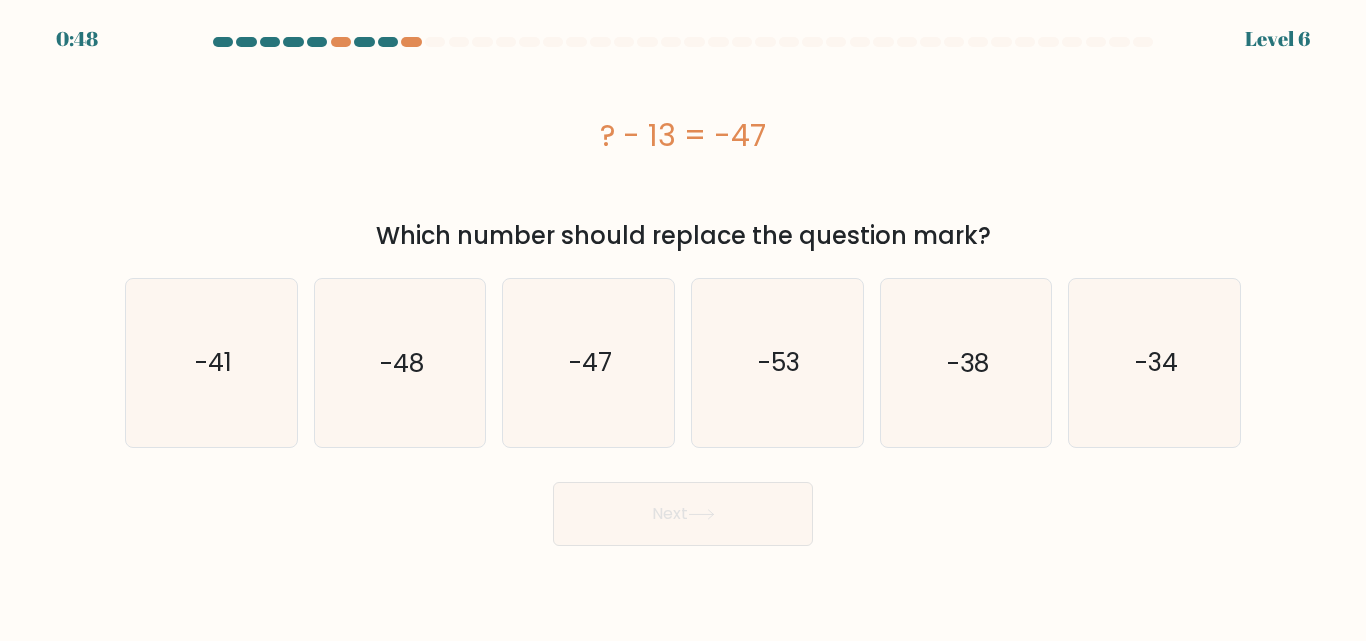 click on "Next" at bounding box center [683, 514] 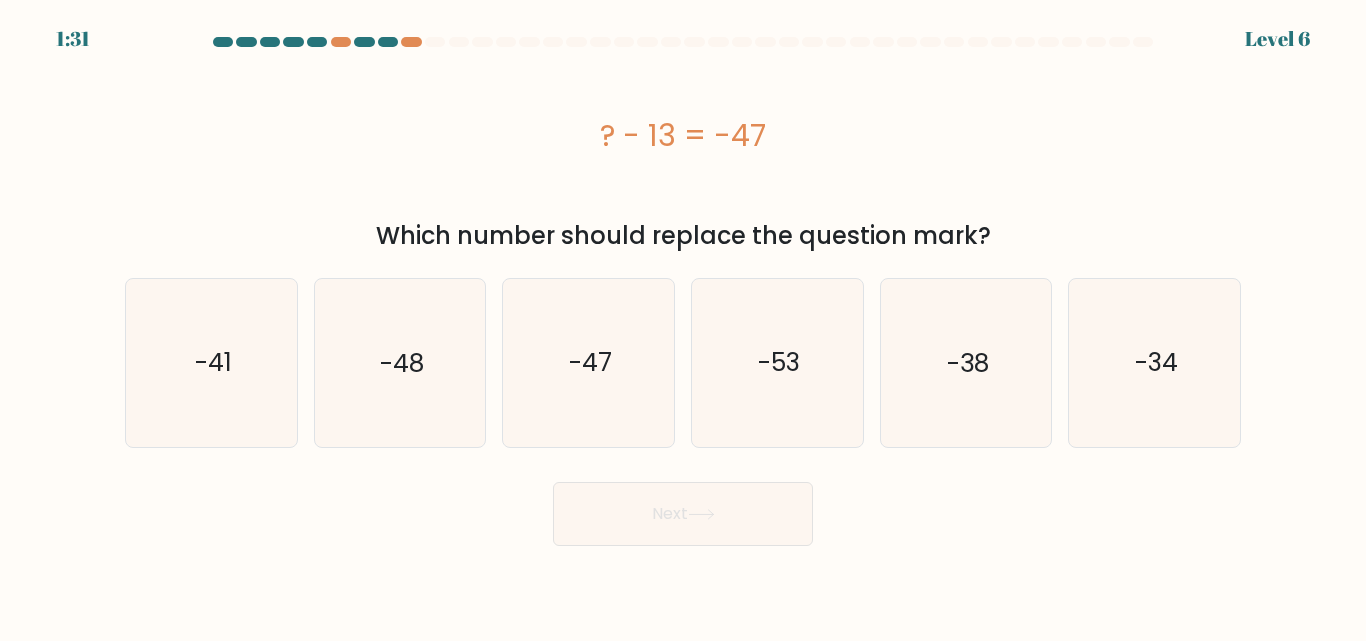 click on "Next" at bounding box center (683, 509) 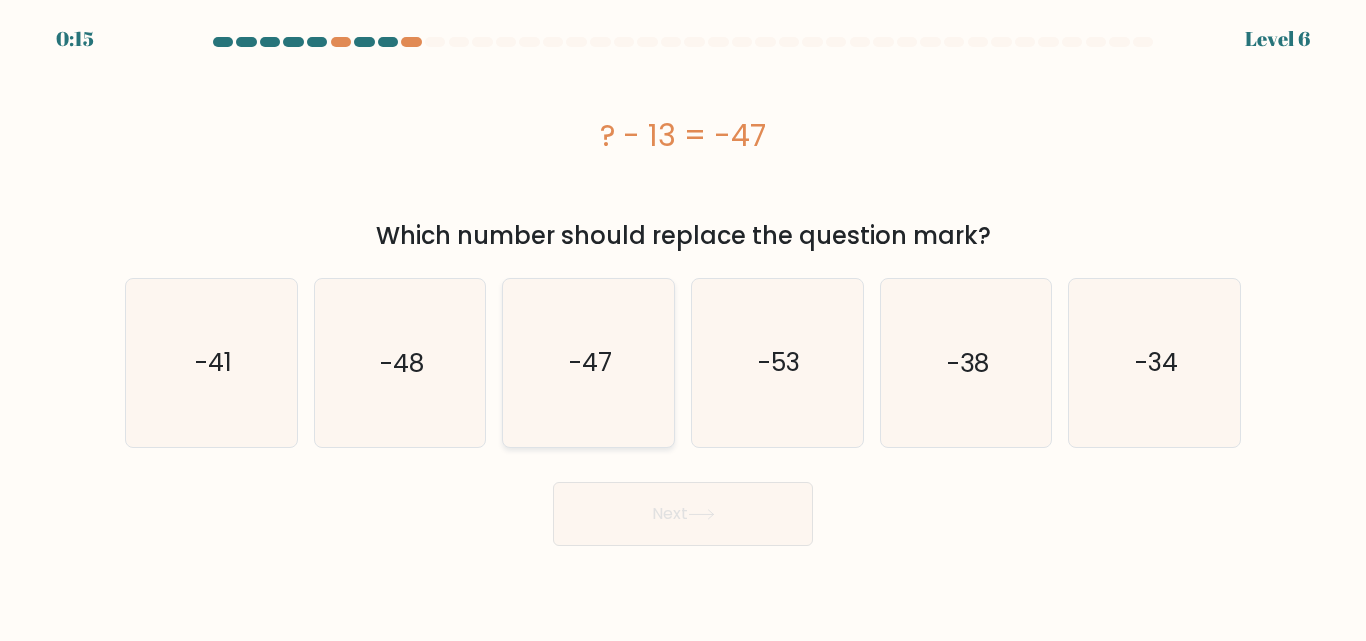 click on "-47" 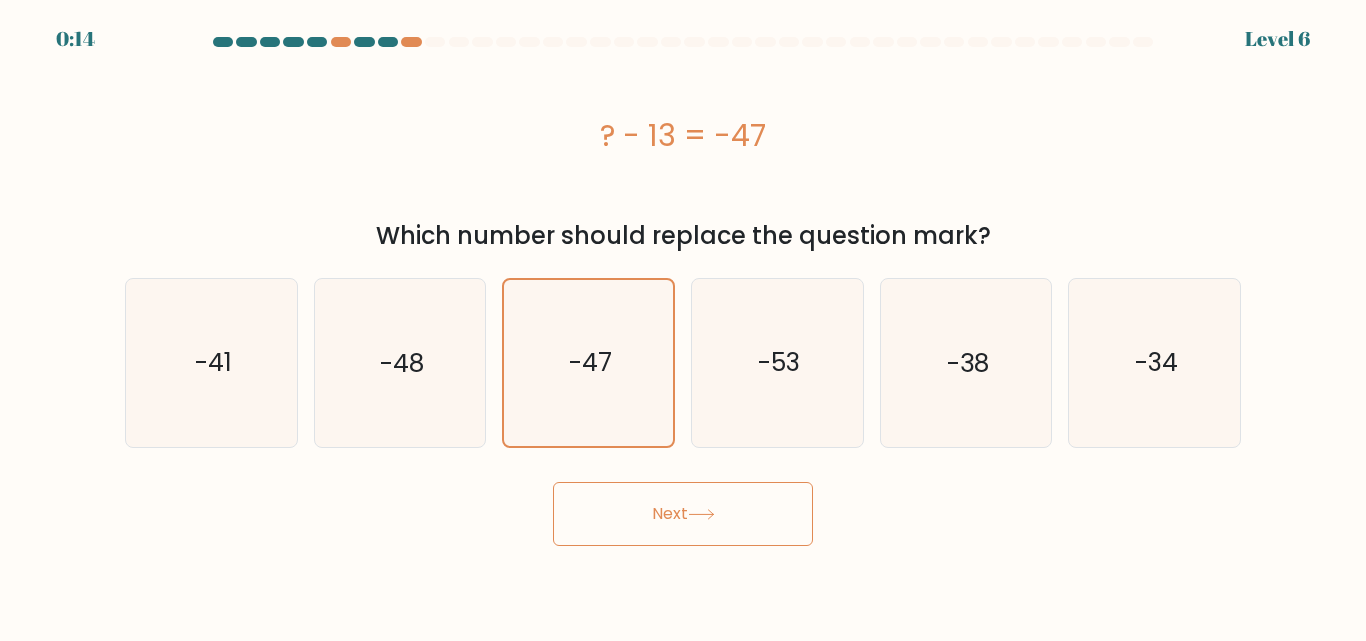 click on "Next" at bounding box center (683, 514) 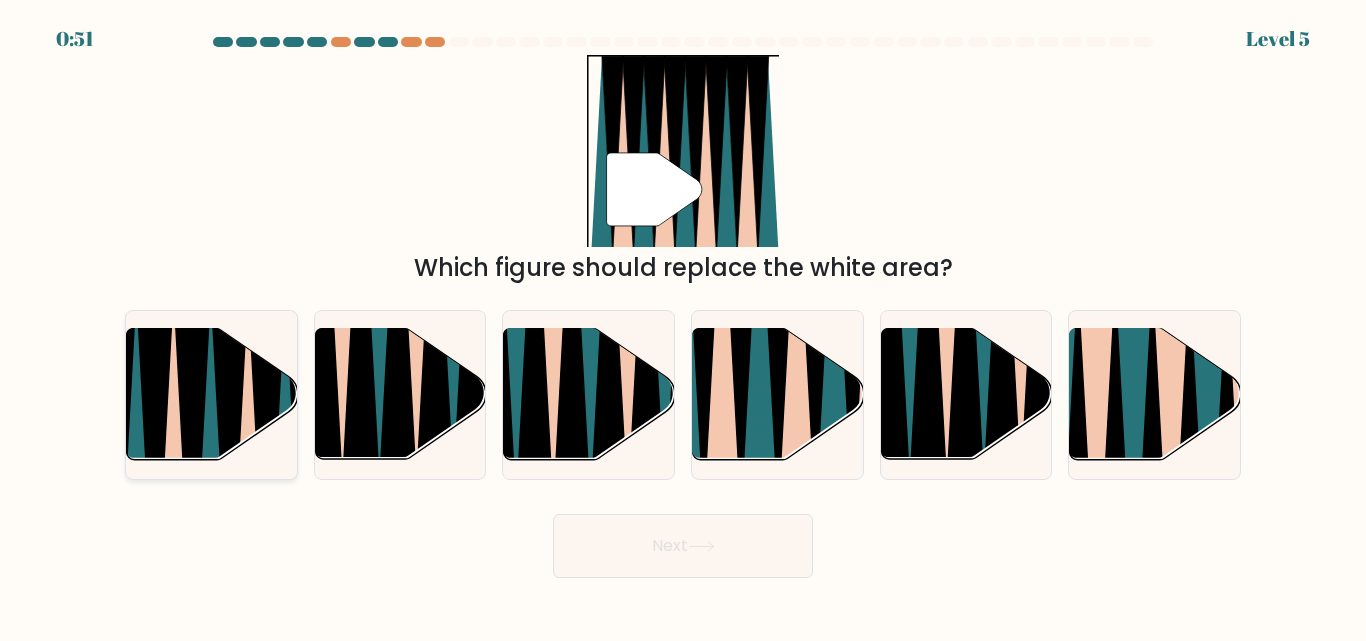 click 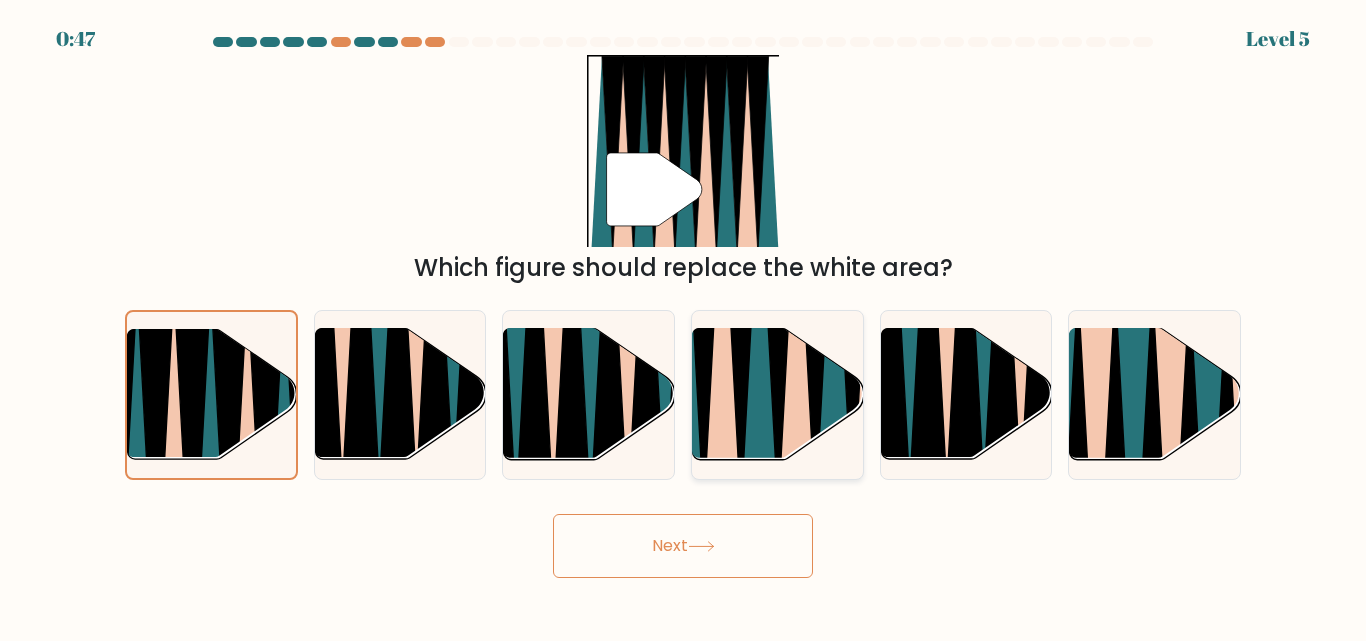 click 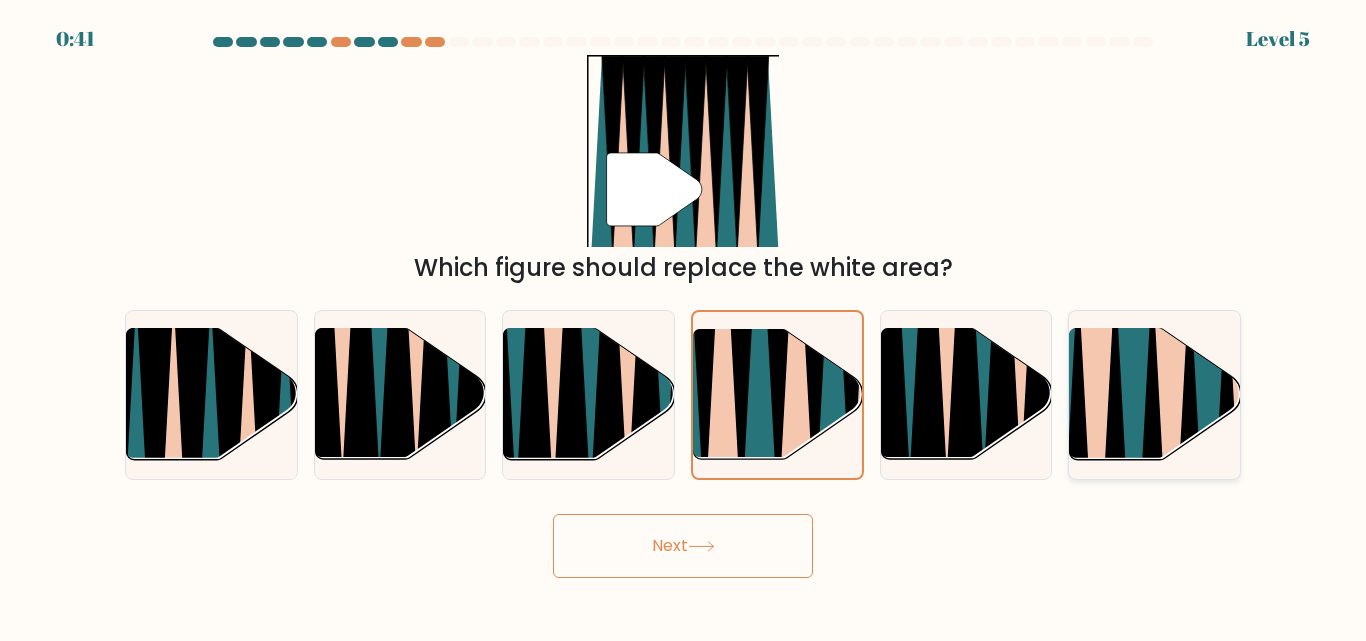 click 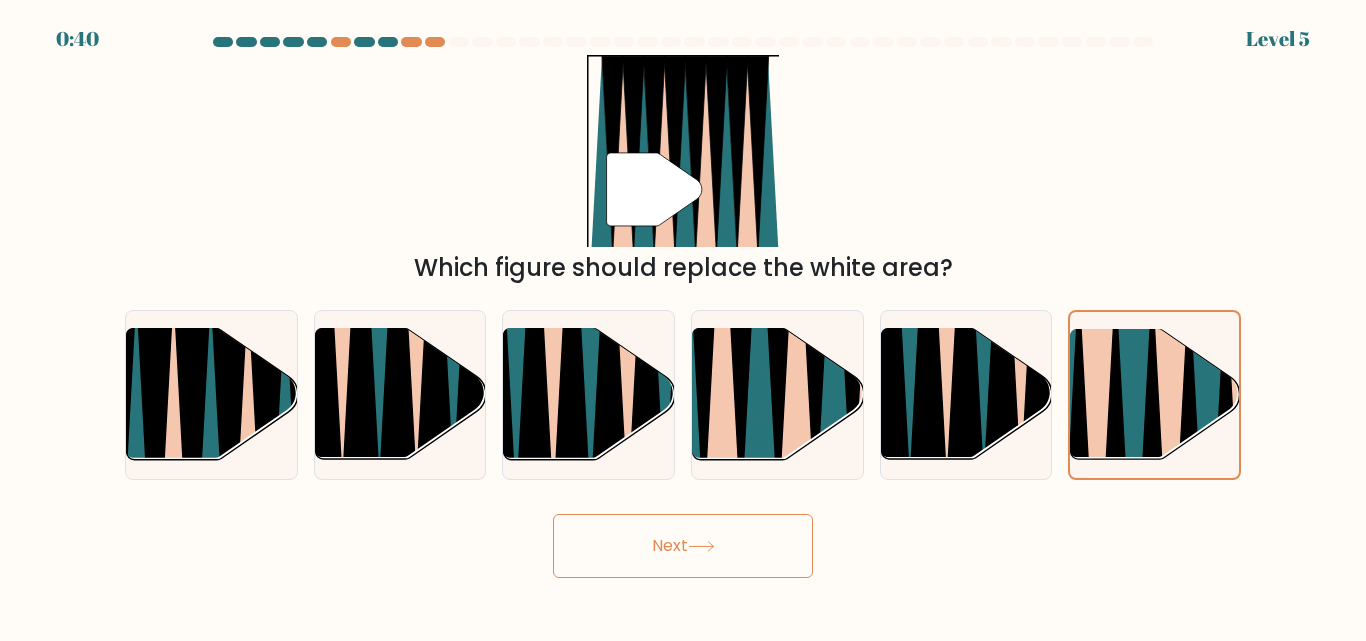 click on "Next" at bounding box center (683, 546) 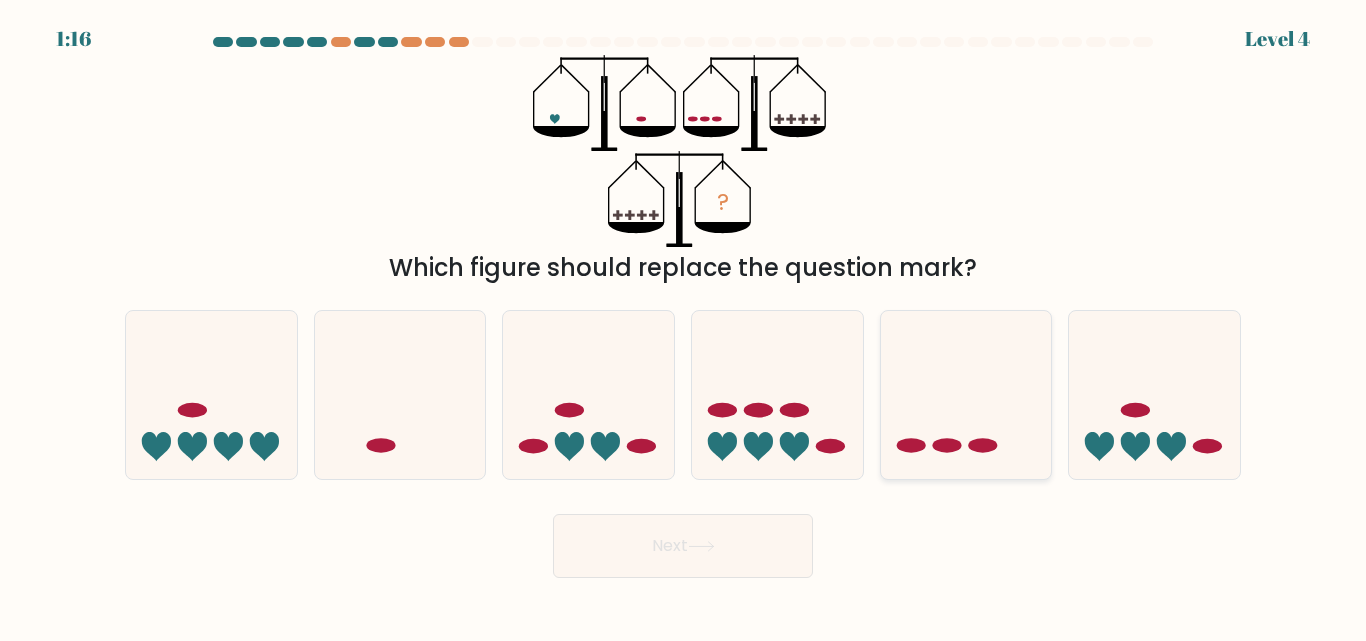 click 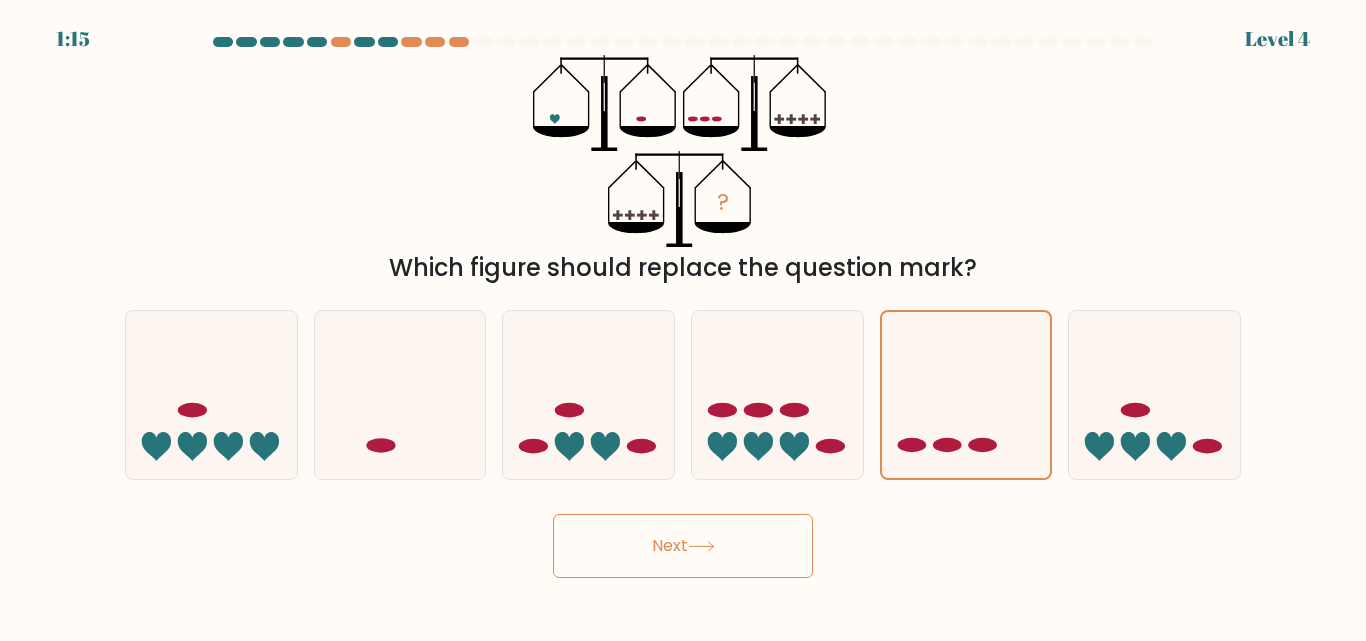 click 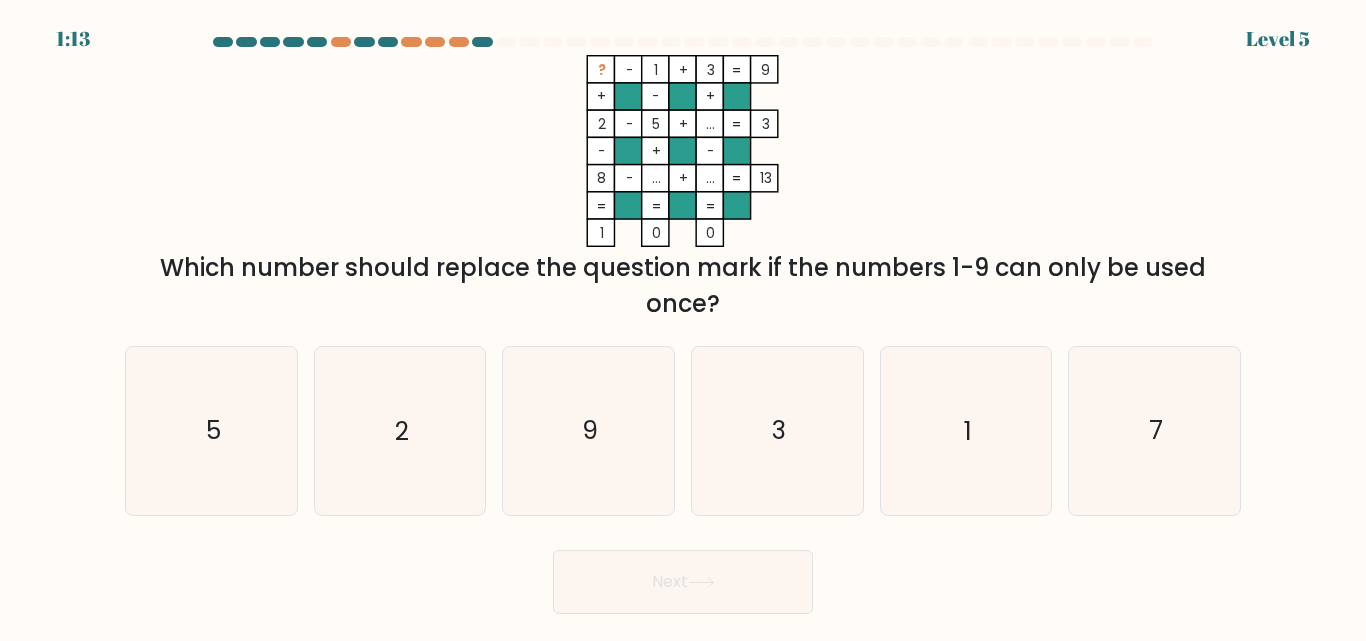 click on "c.
9" at bounding box center (588, 430) 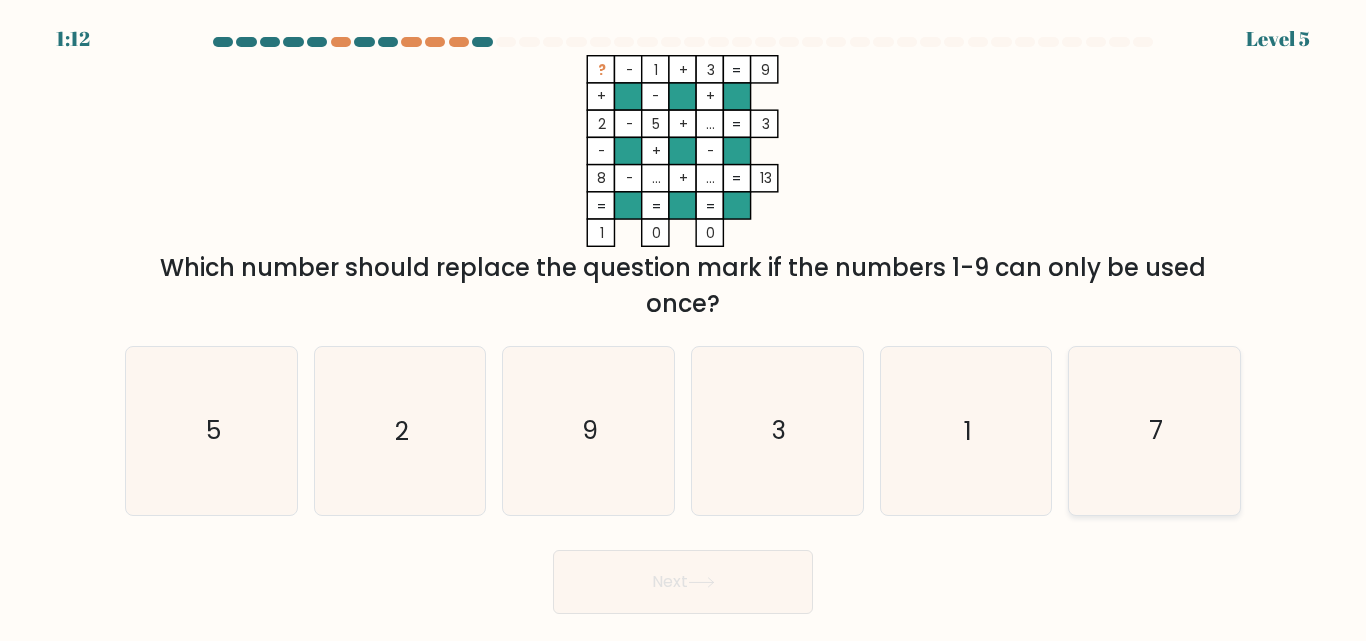 click on "7" 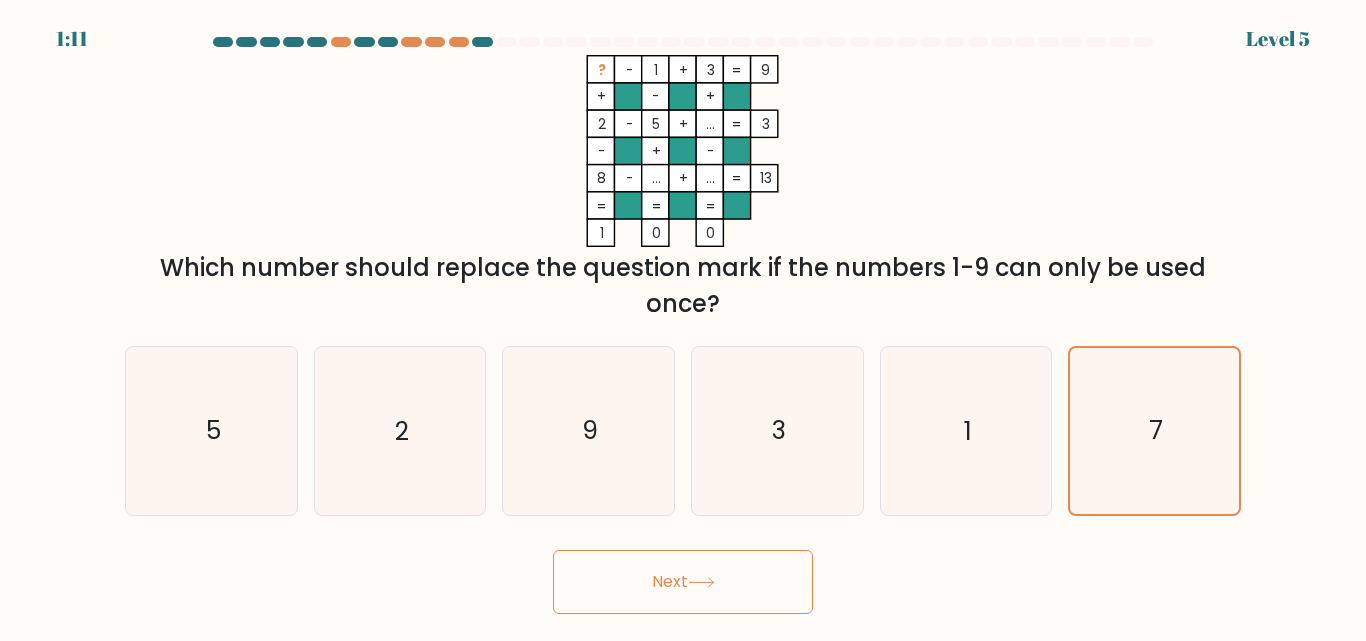 click on "Next" at bounding box center [683, 582] 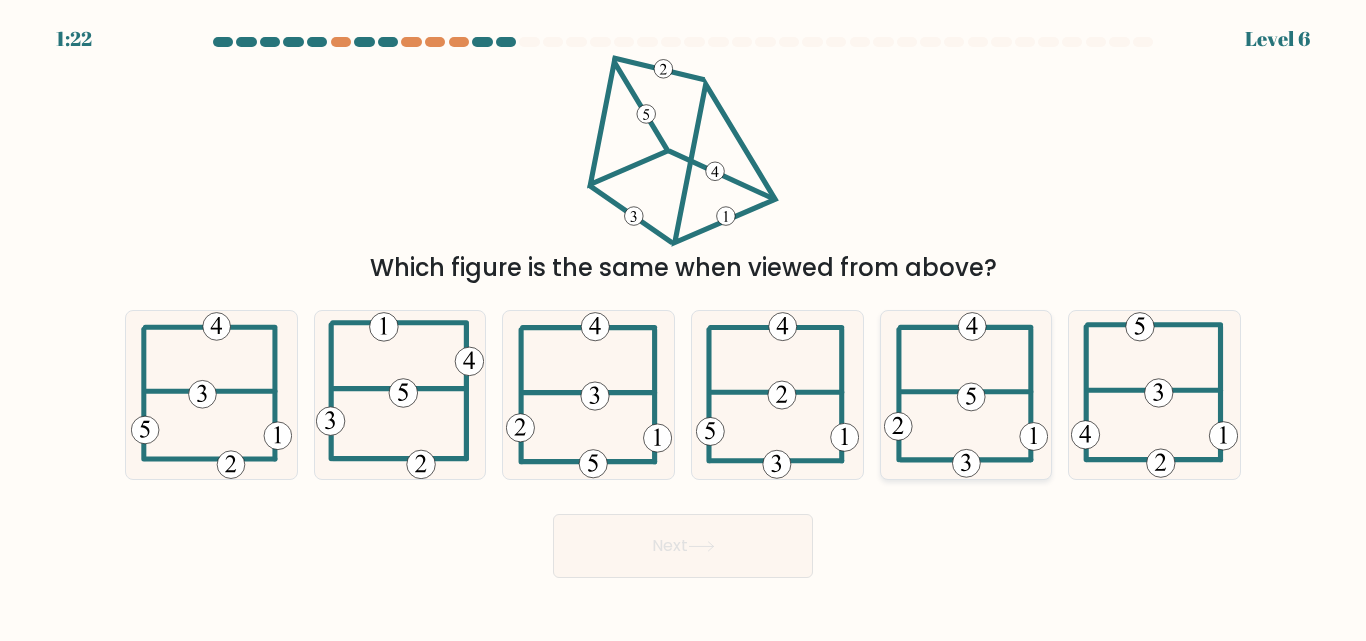 click 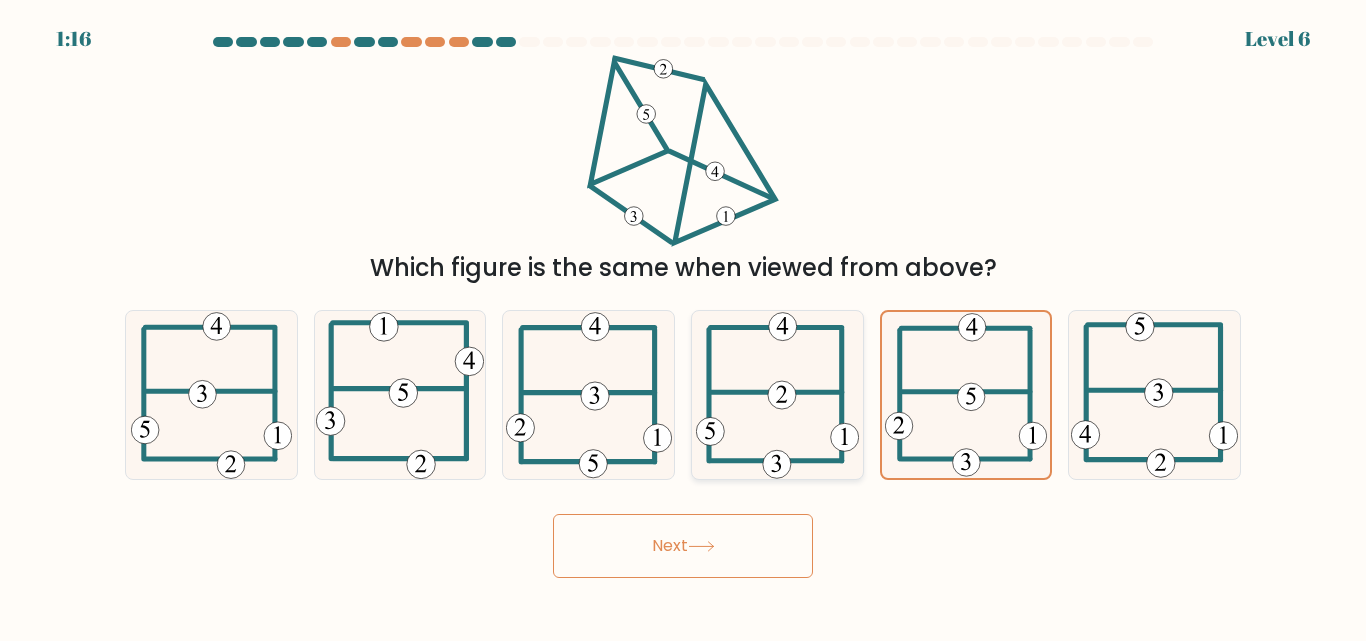 click 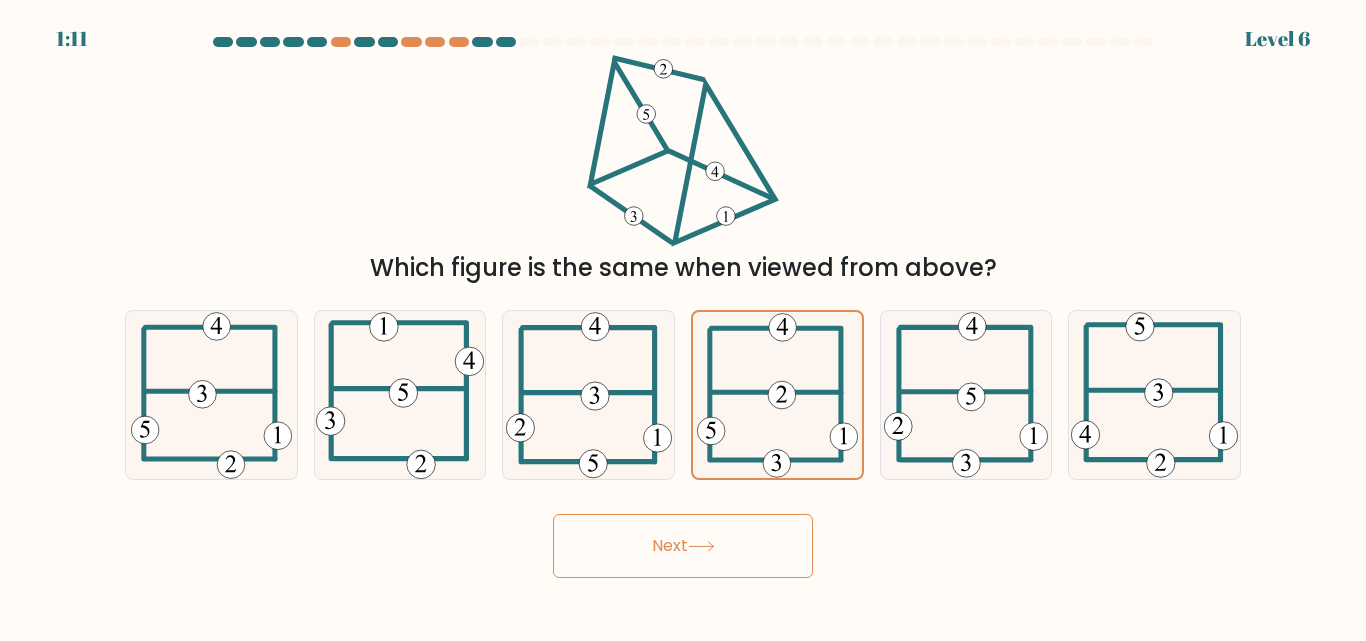 click 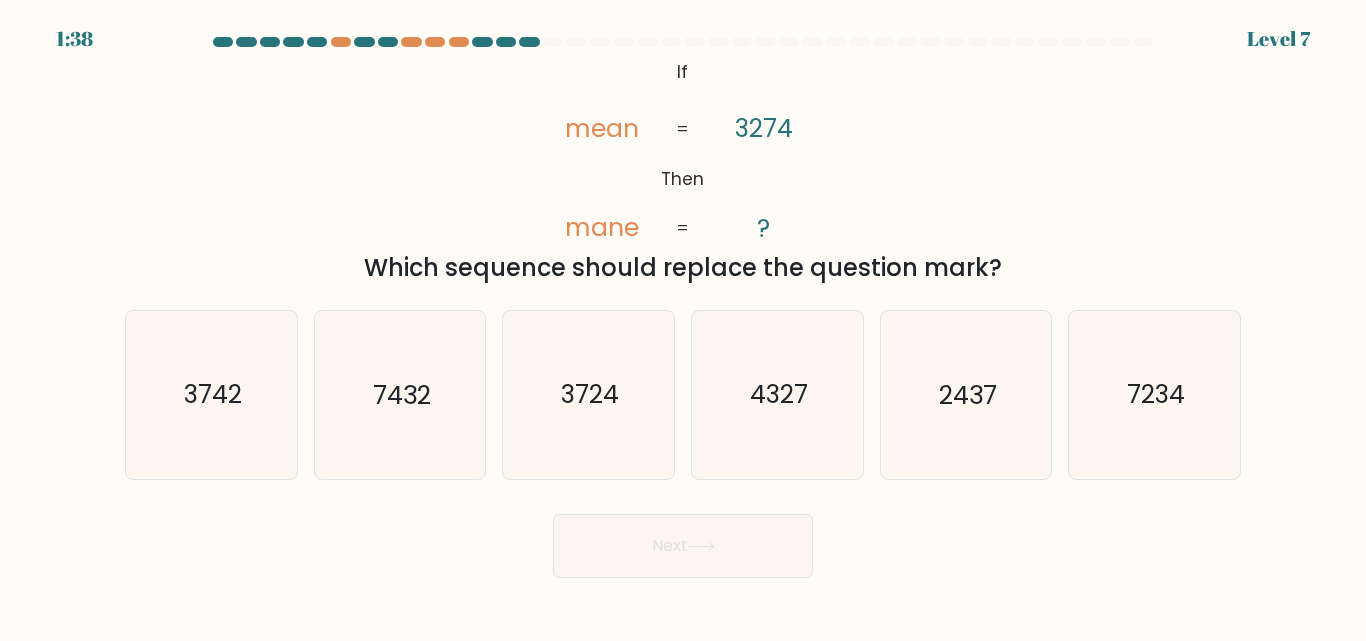 click on "1:38
Level 7" at bounding box center [683, 12] 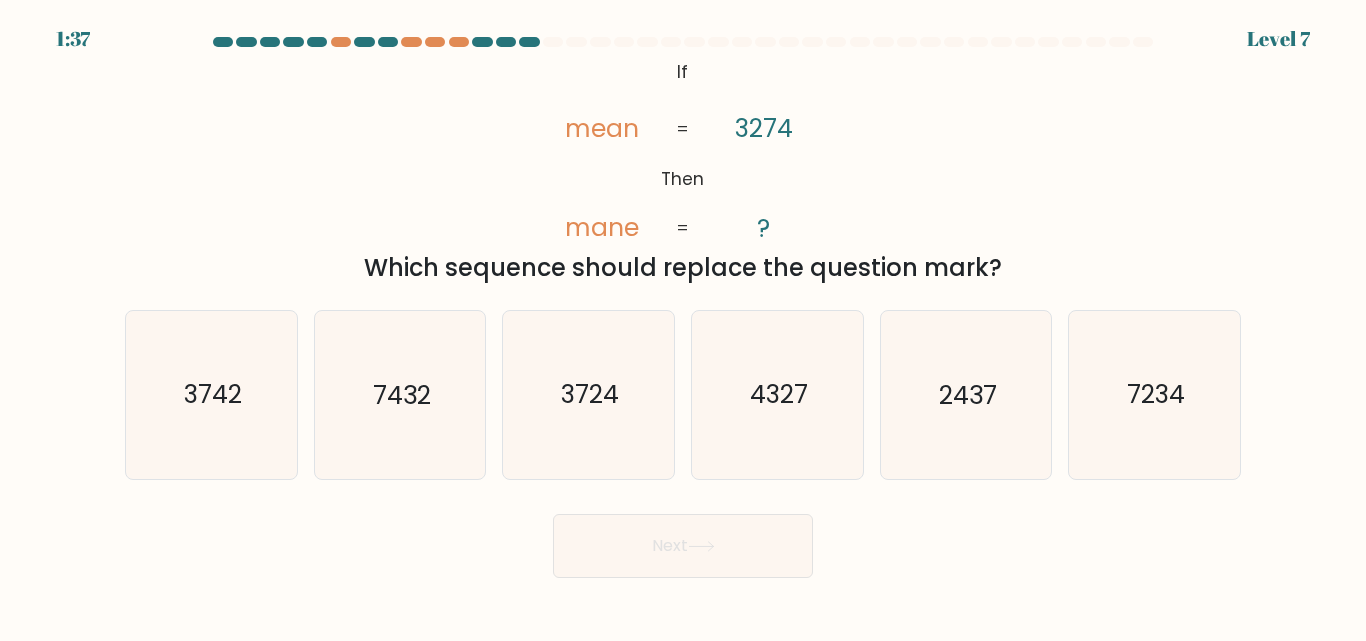 click on "Level 7" at bounding box center [1278, 39] 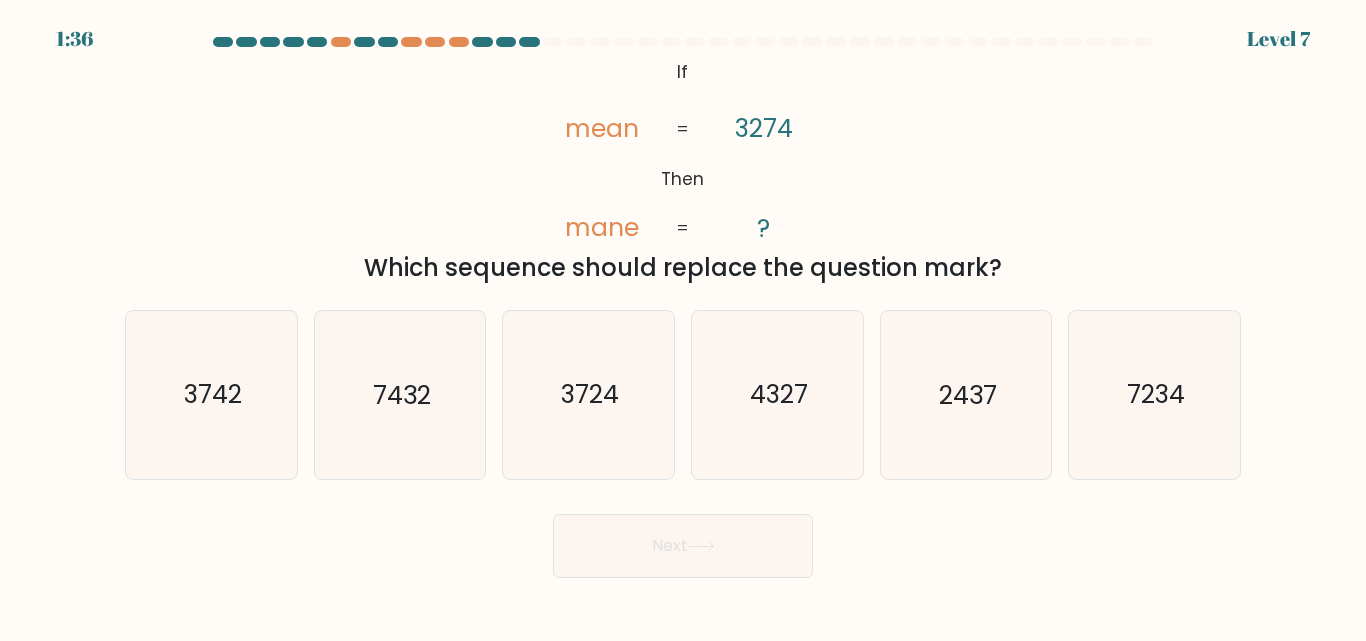 click on "If ?" at bounding box center [683, 307] 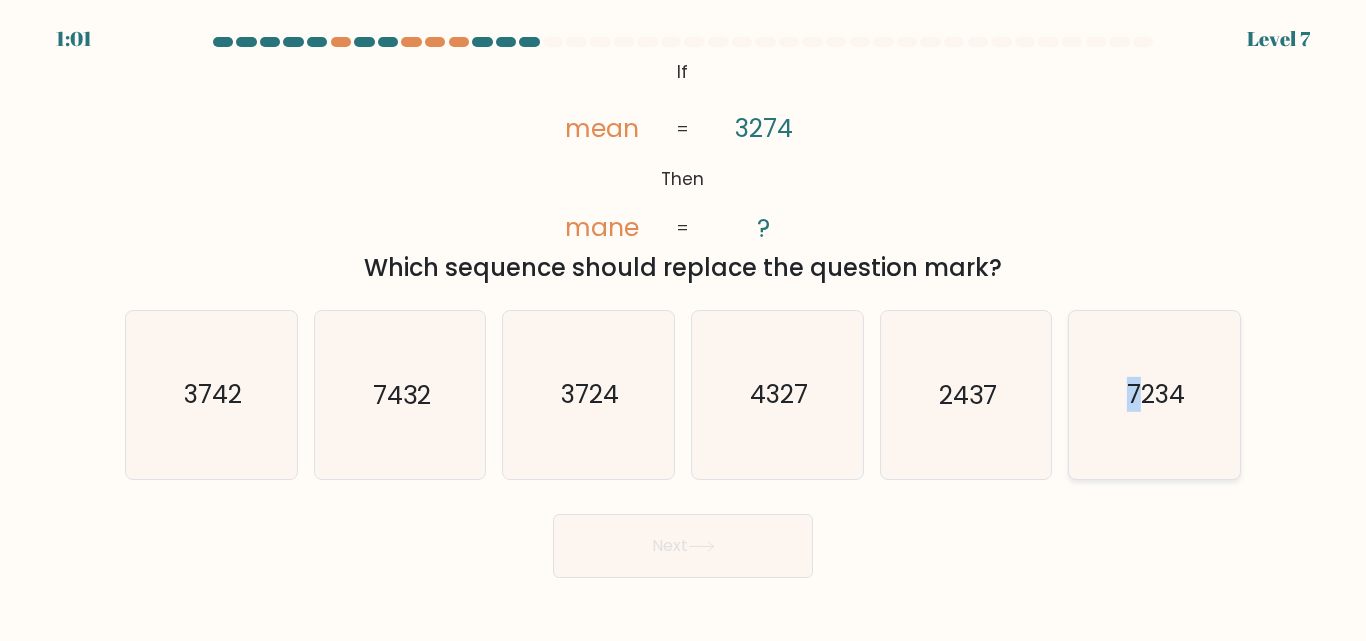 click on "7234" 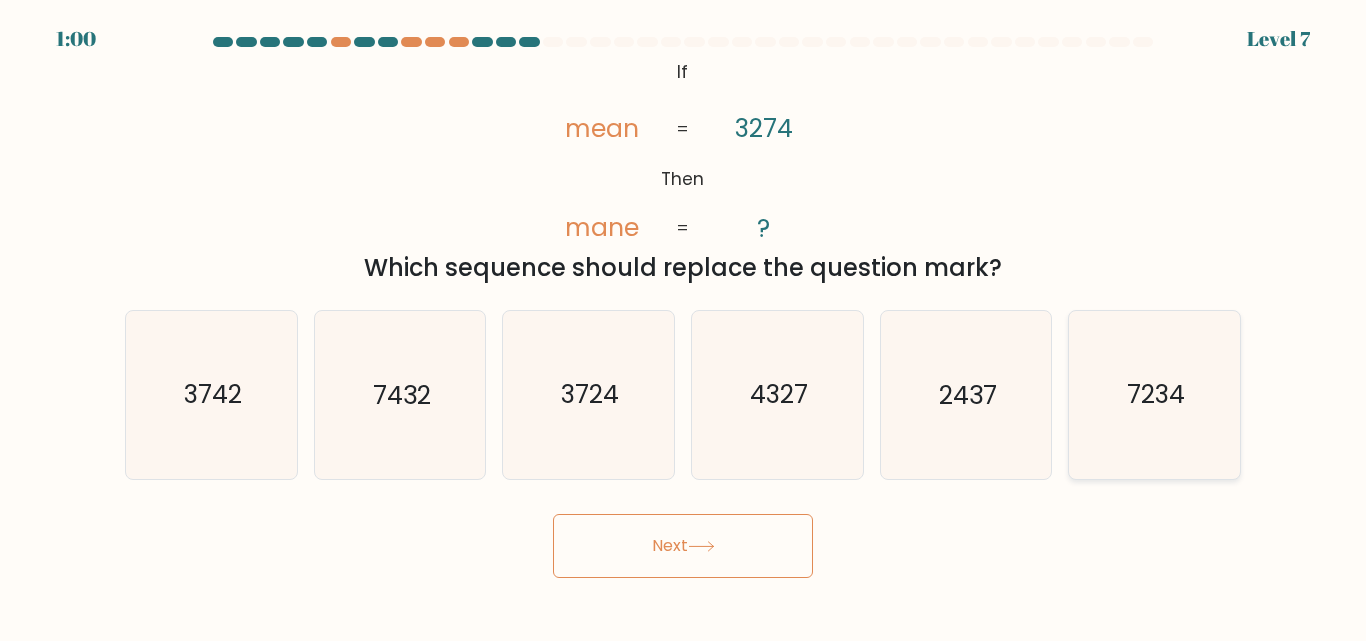 click on "7234" 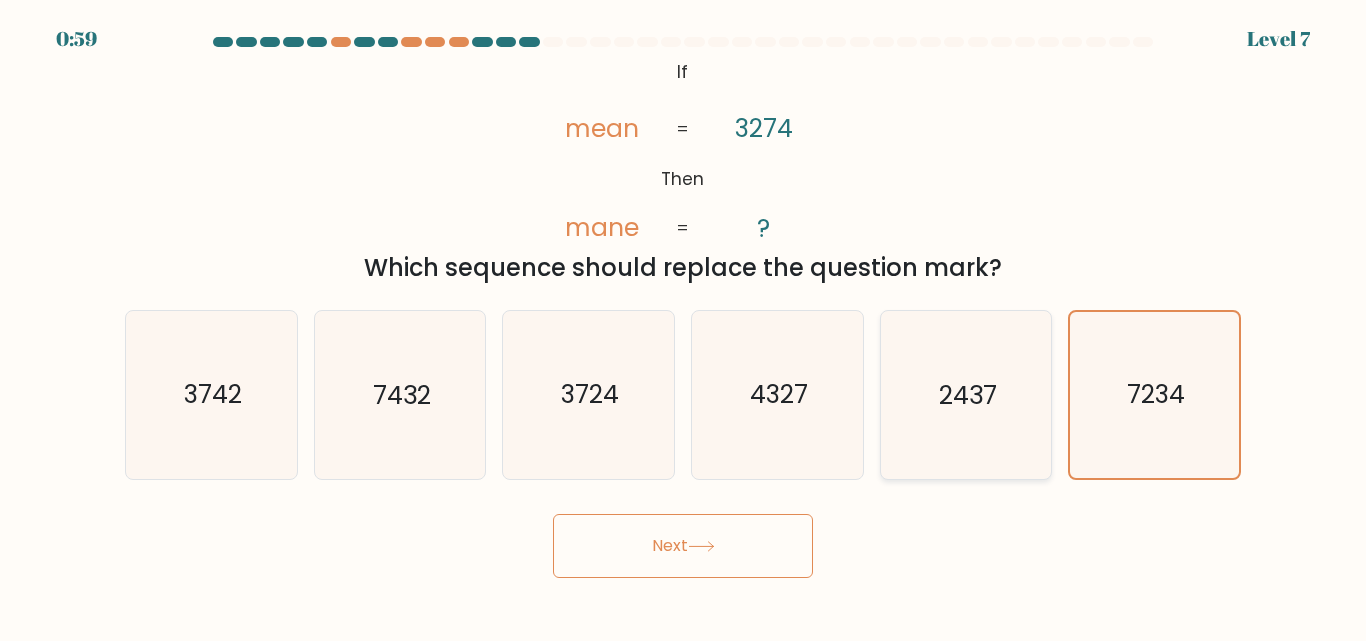 click on "2437" 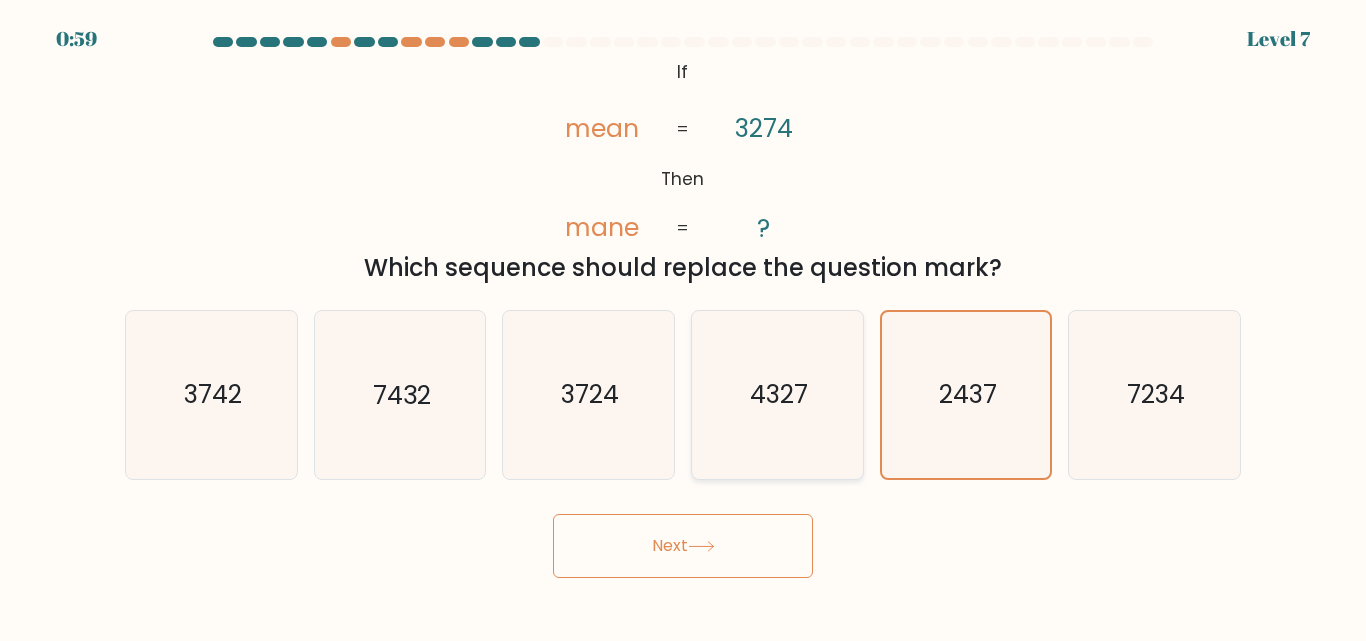 click on "4327" at bounding box center [777, 394] 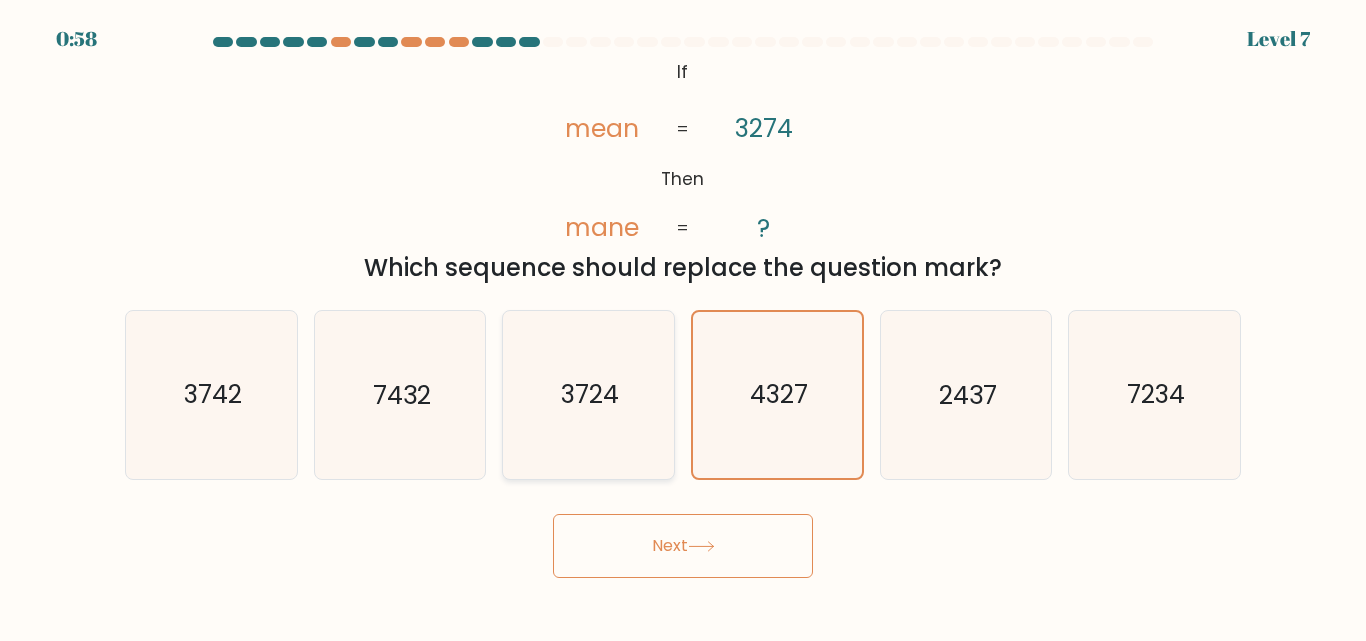 click on "3724" 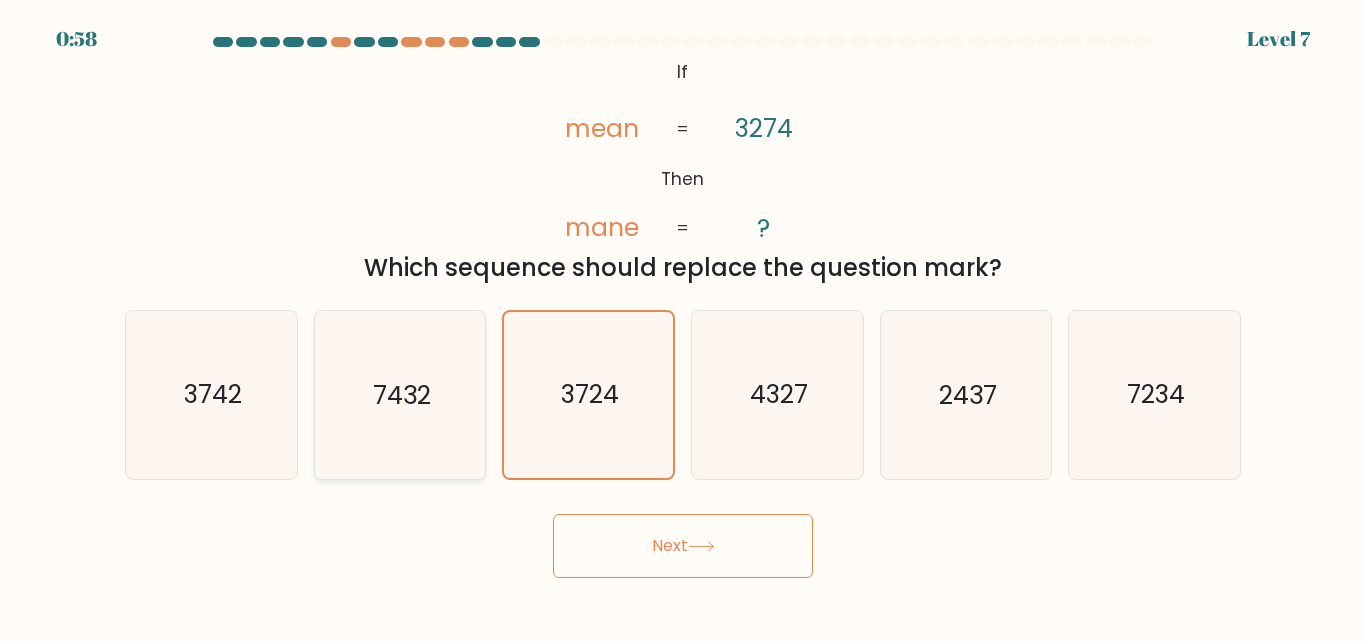click on "7432" 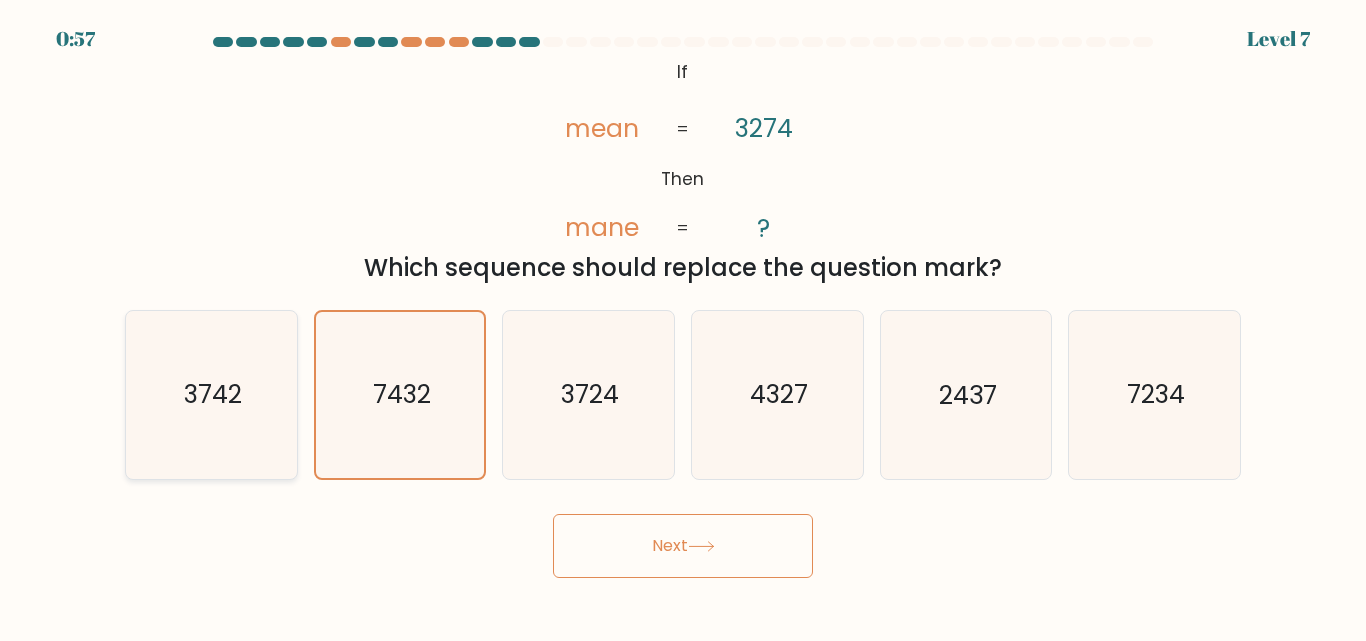 click on "3742" 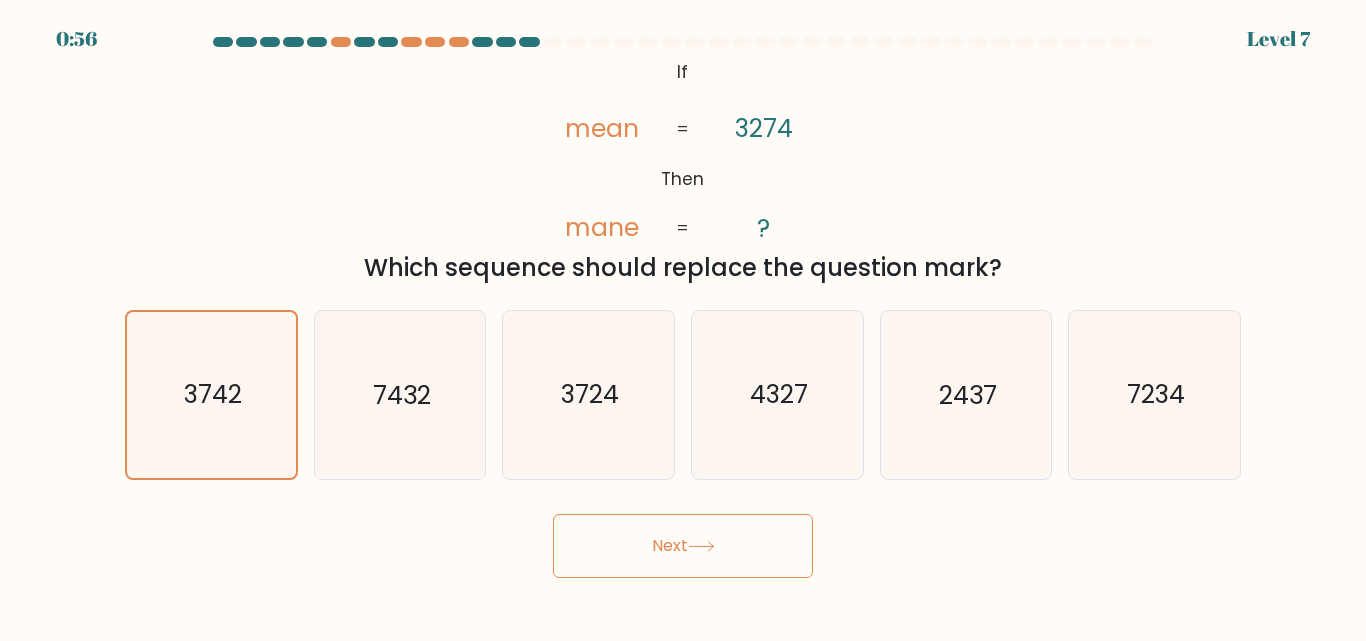 click on "b.
7432" at bounding box center (400, 394) 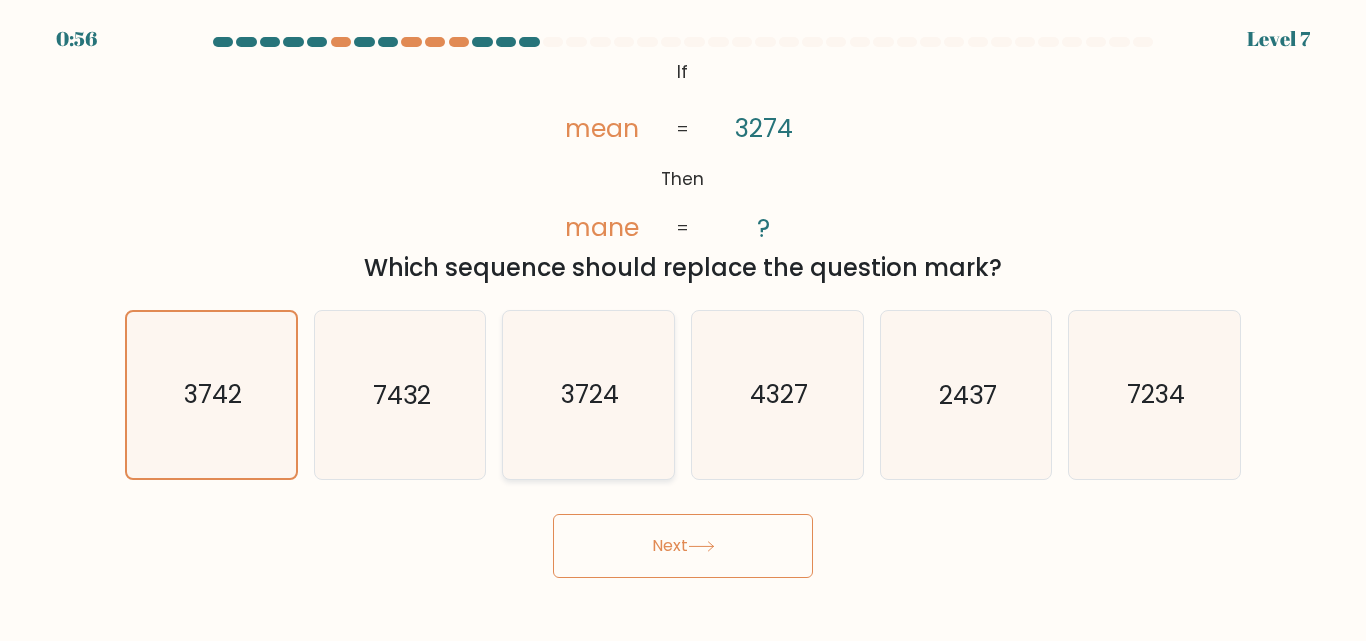 click on "3724" 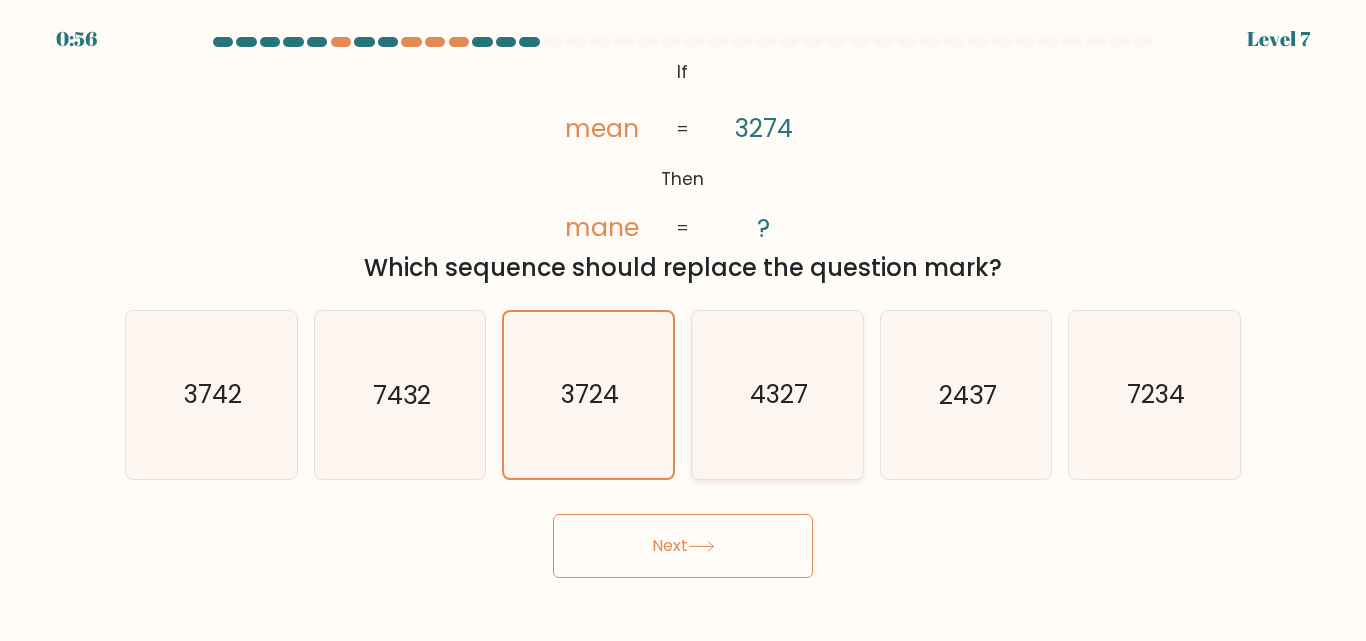 click on "4327" 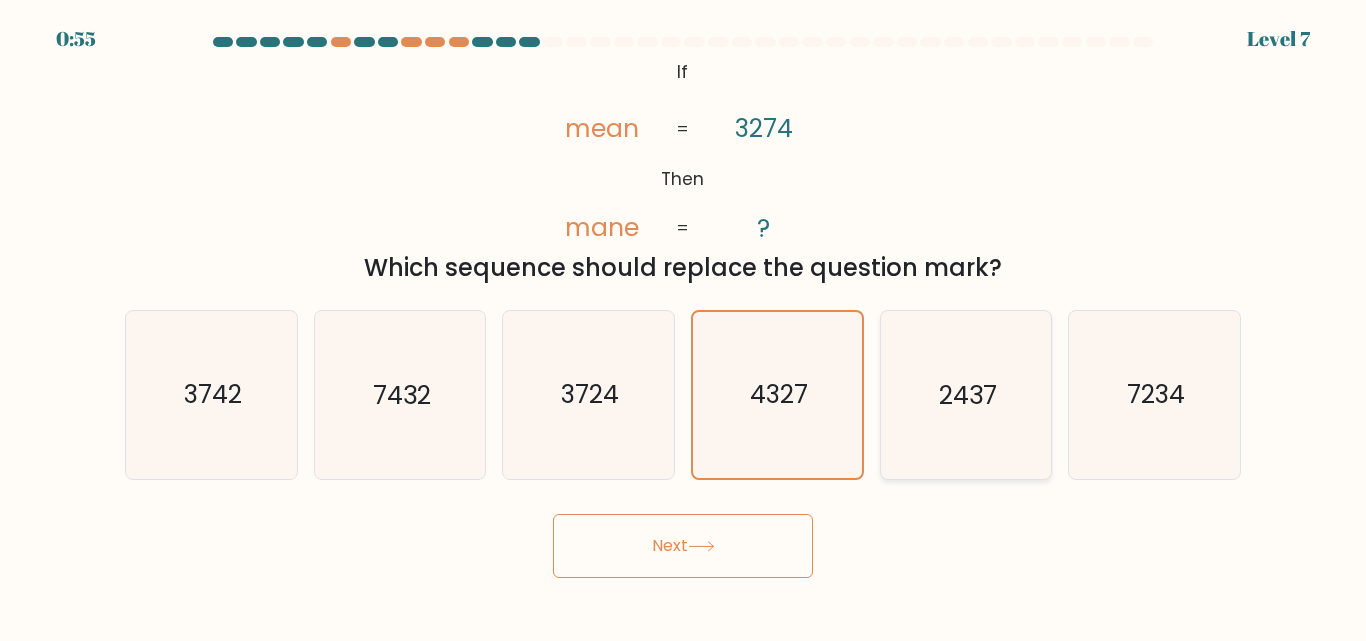 click on "2437" 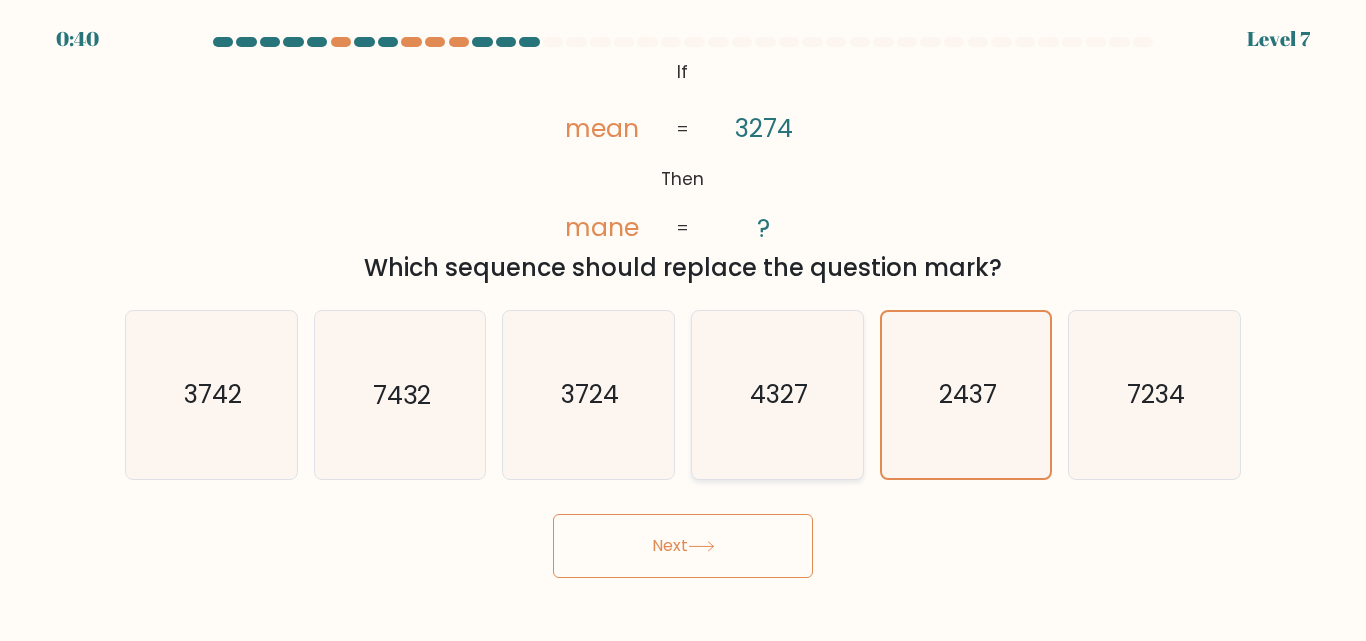 click on "4327" 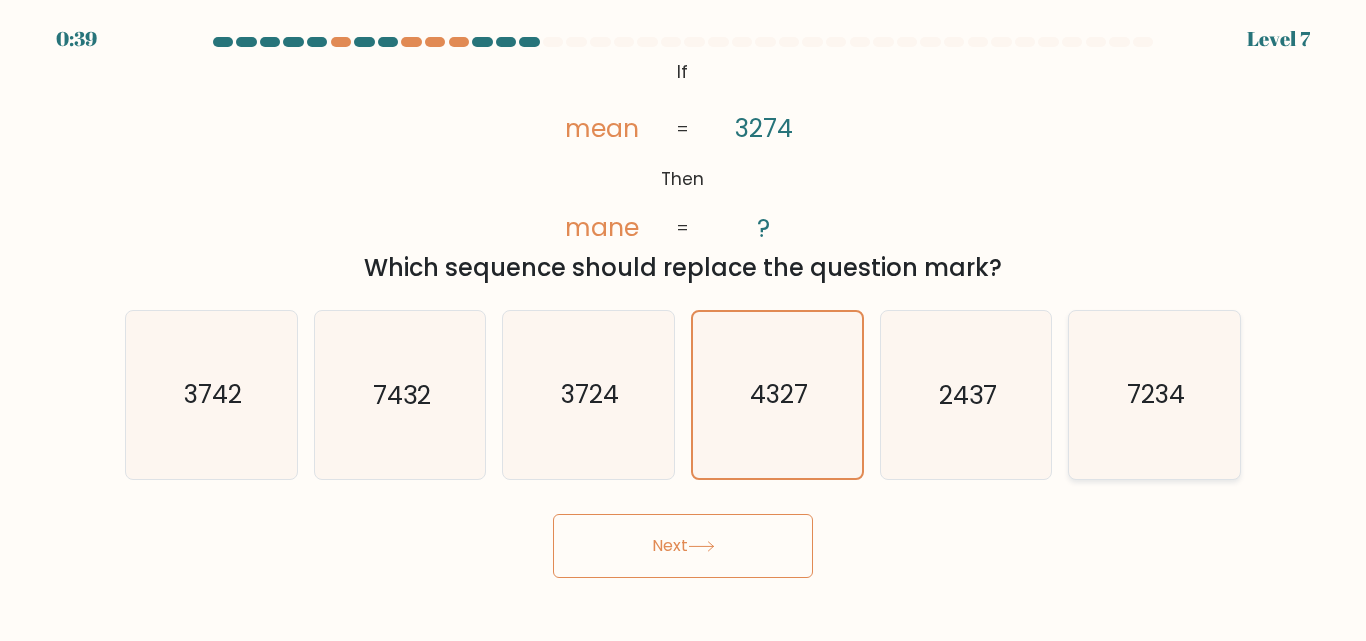 click on "7234" 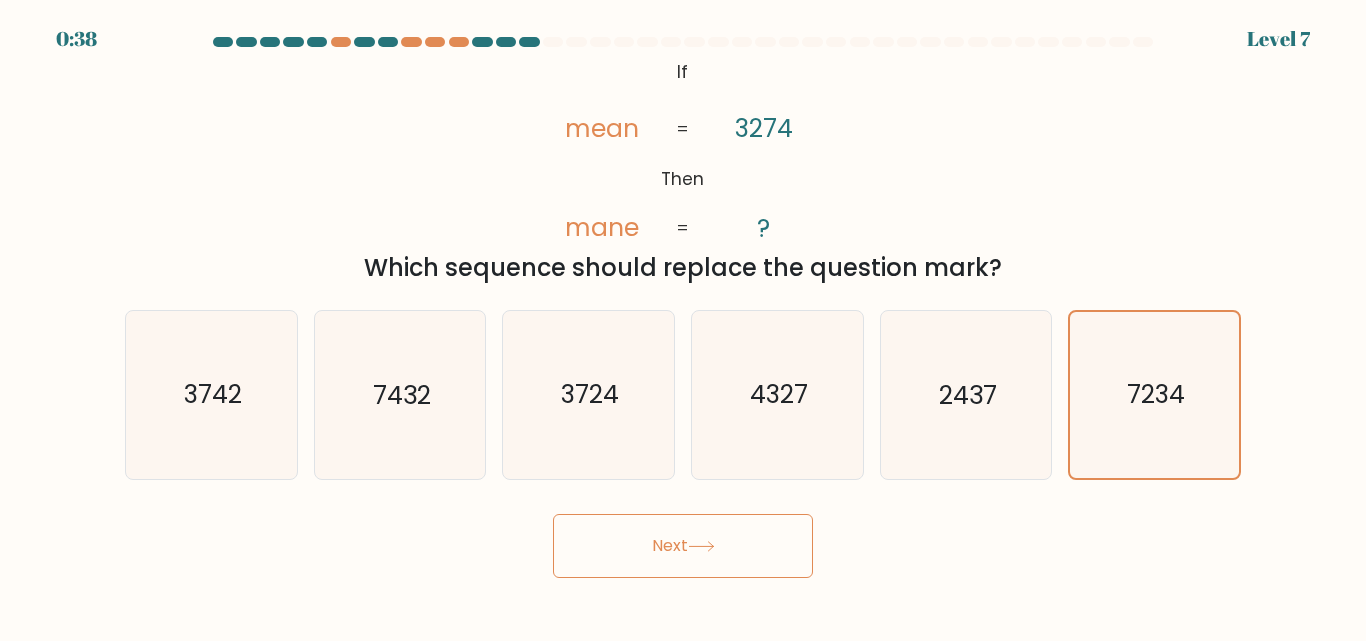 click on "a.
3742
b.
7432
c." at bounding box center (683, 386) 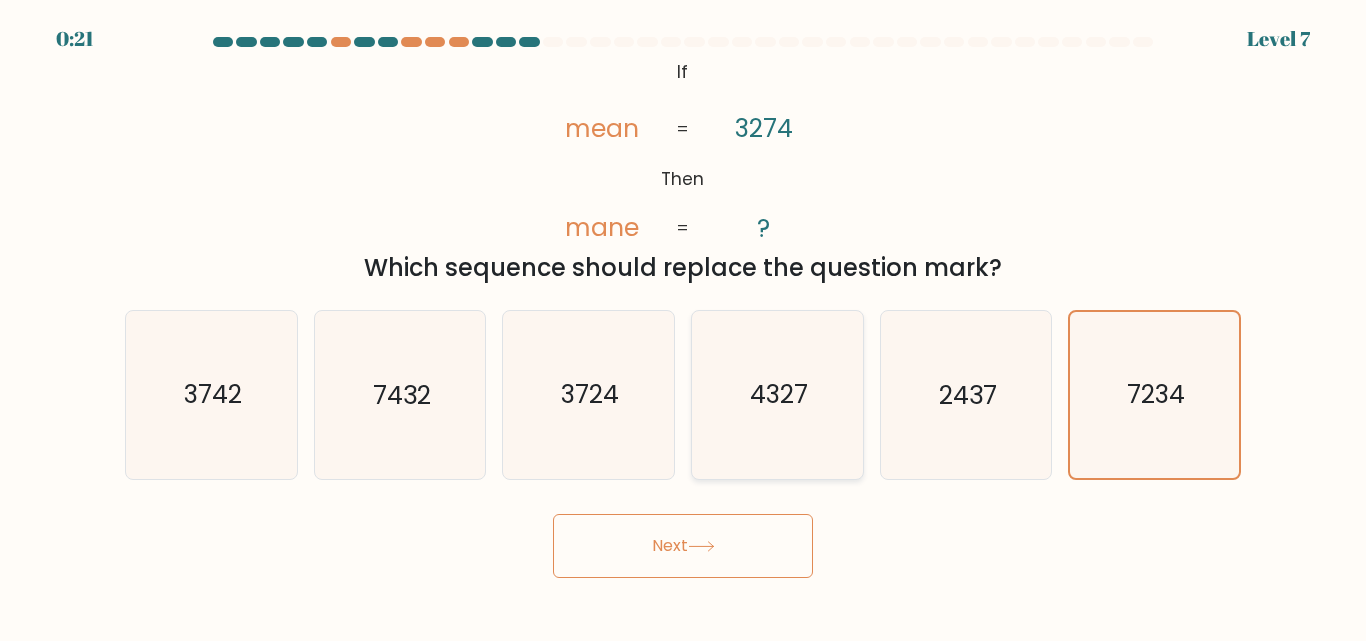click on "4327" 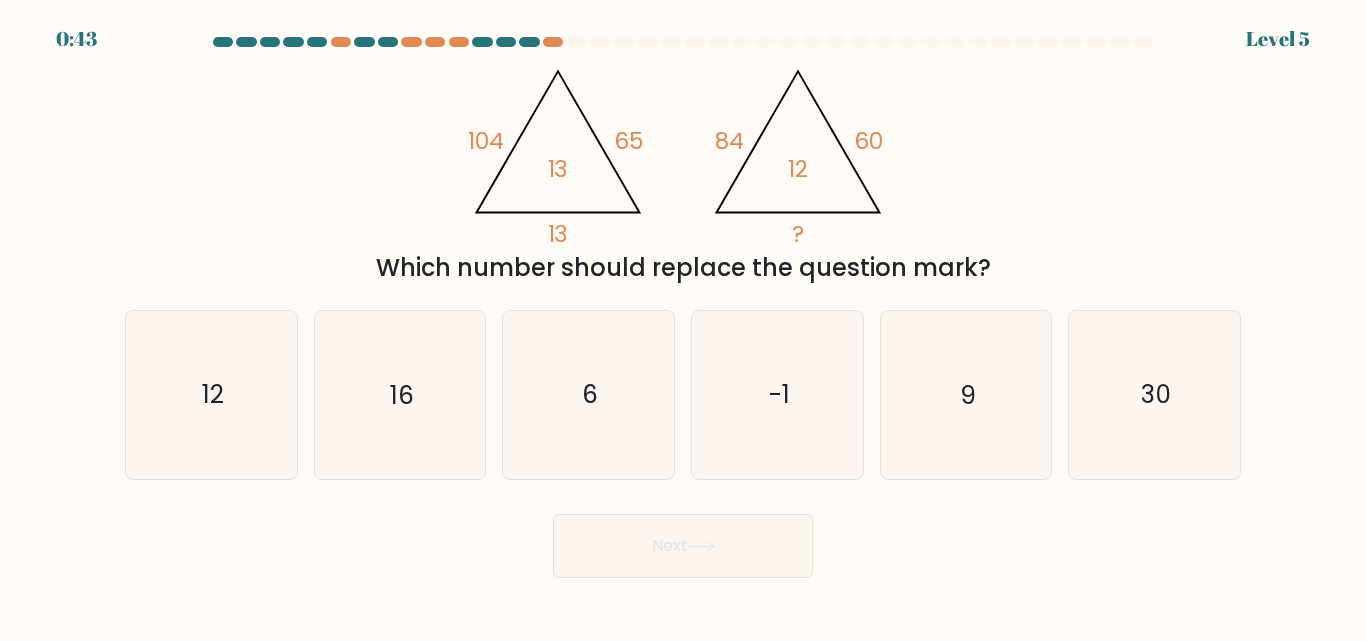 scroll, scrollTop: 0, scrollLeft: 0, axis: both 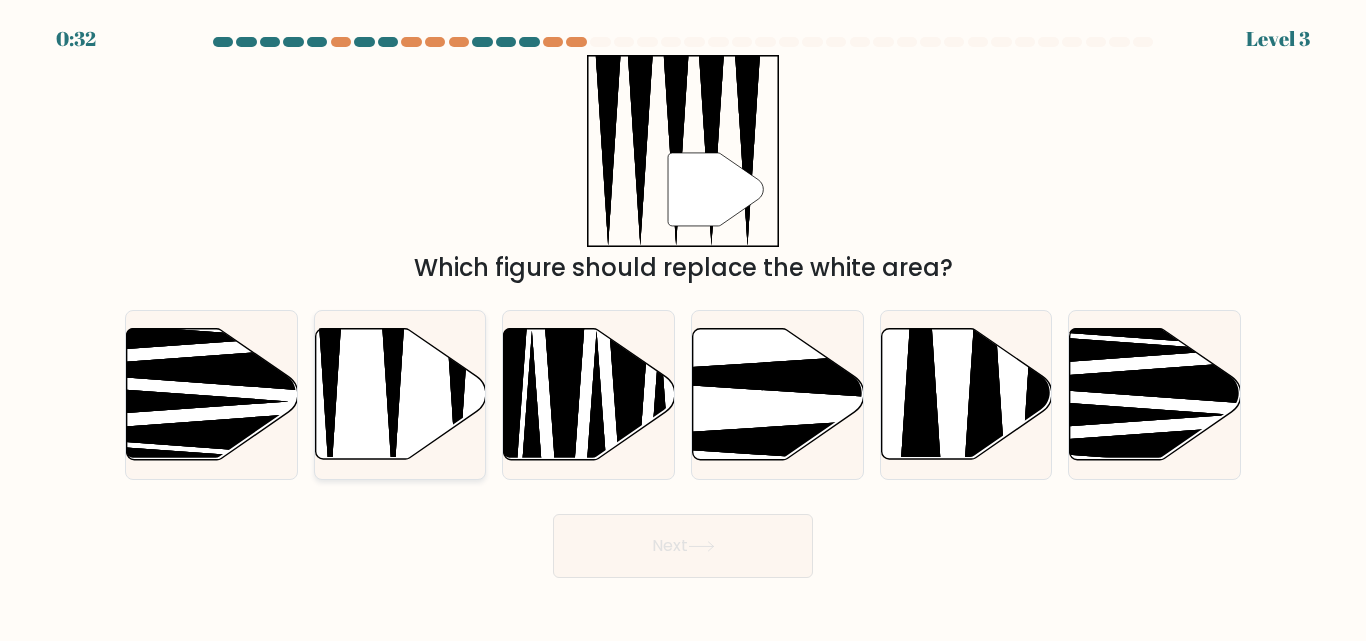 click 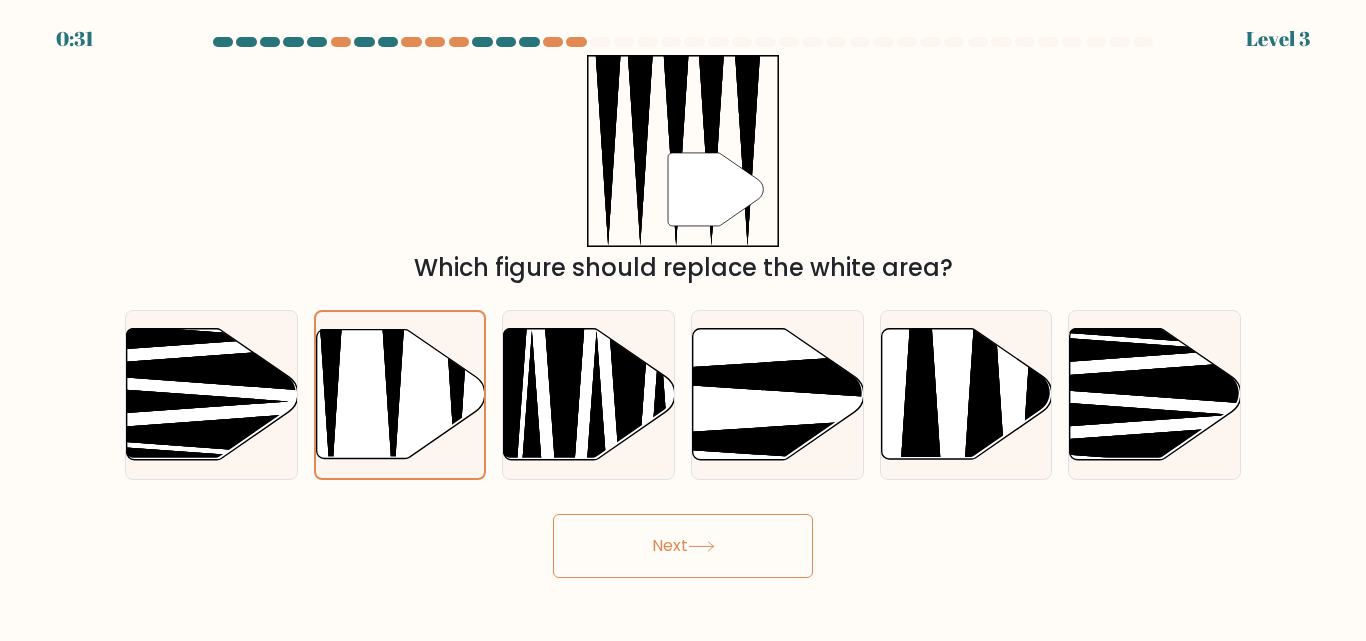 click on "Next" at bounding box center [683, 546] 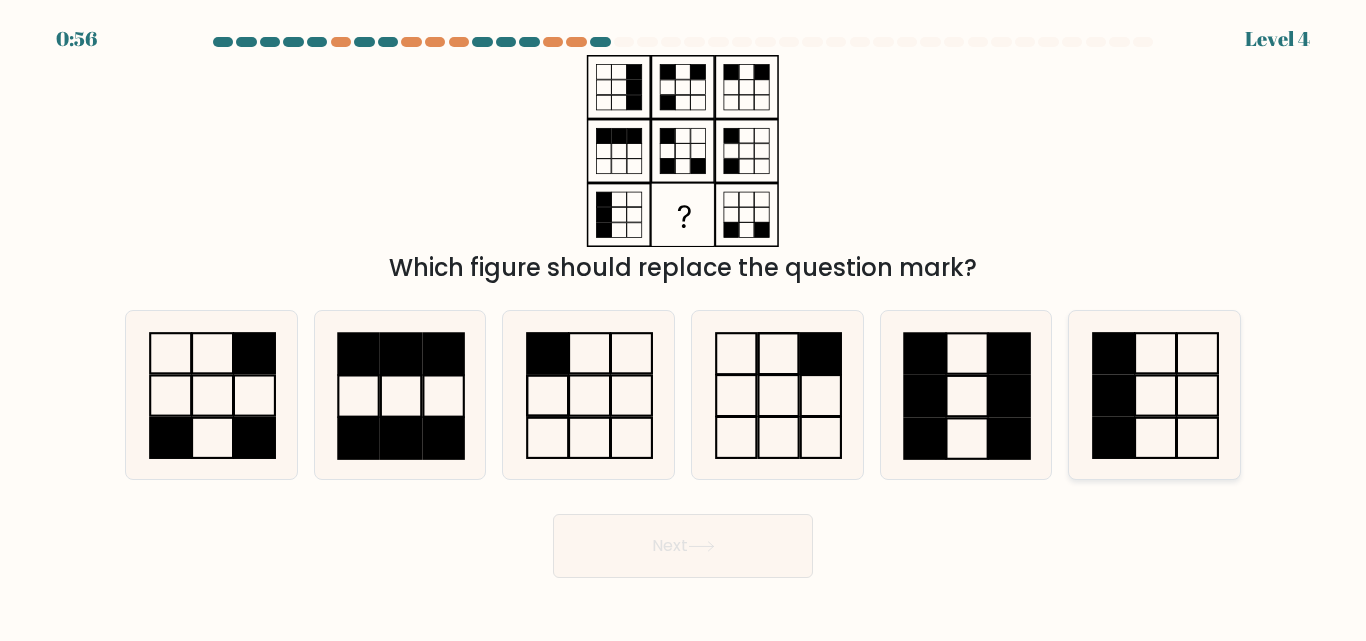 click 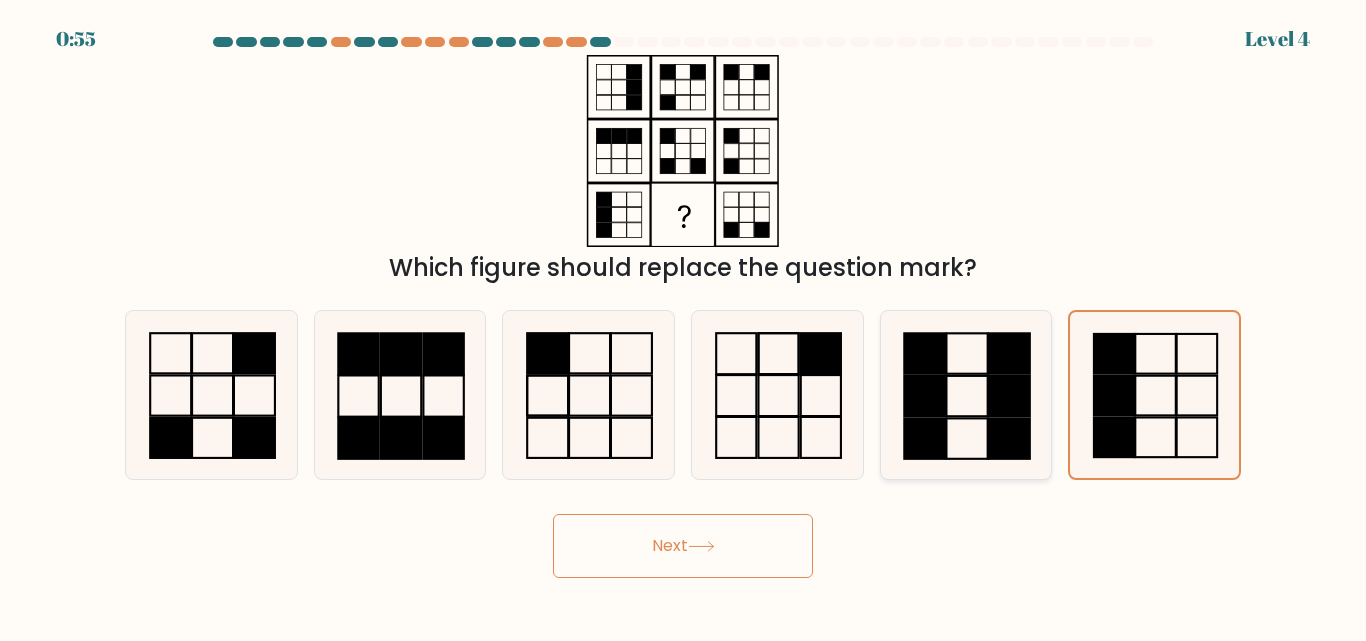 click 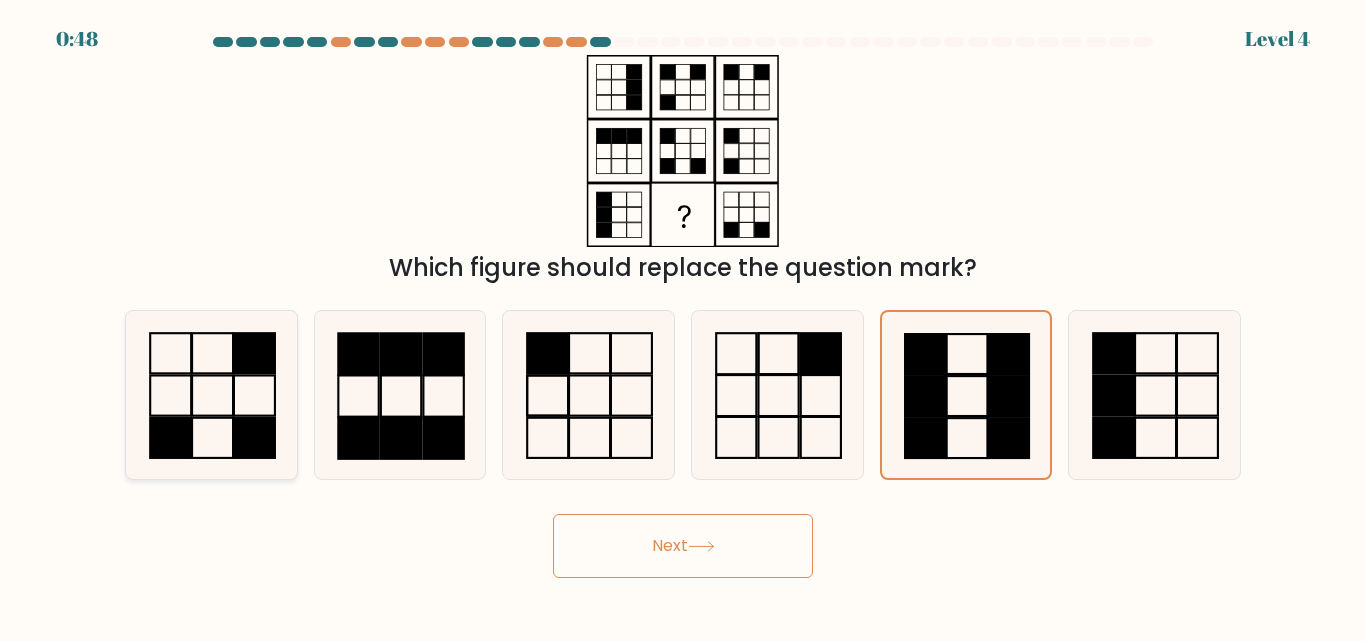 drag, startPoint x: 263, startPoint y: 377, endPoint x: 381, endPoint y: 387, distance: 118.42297 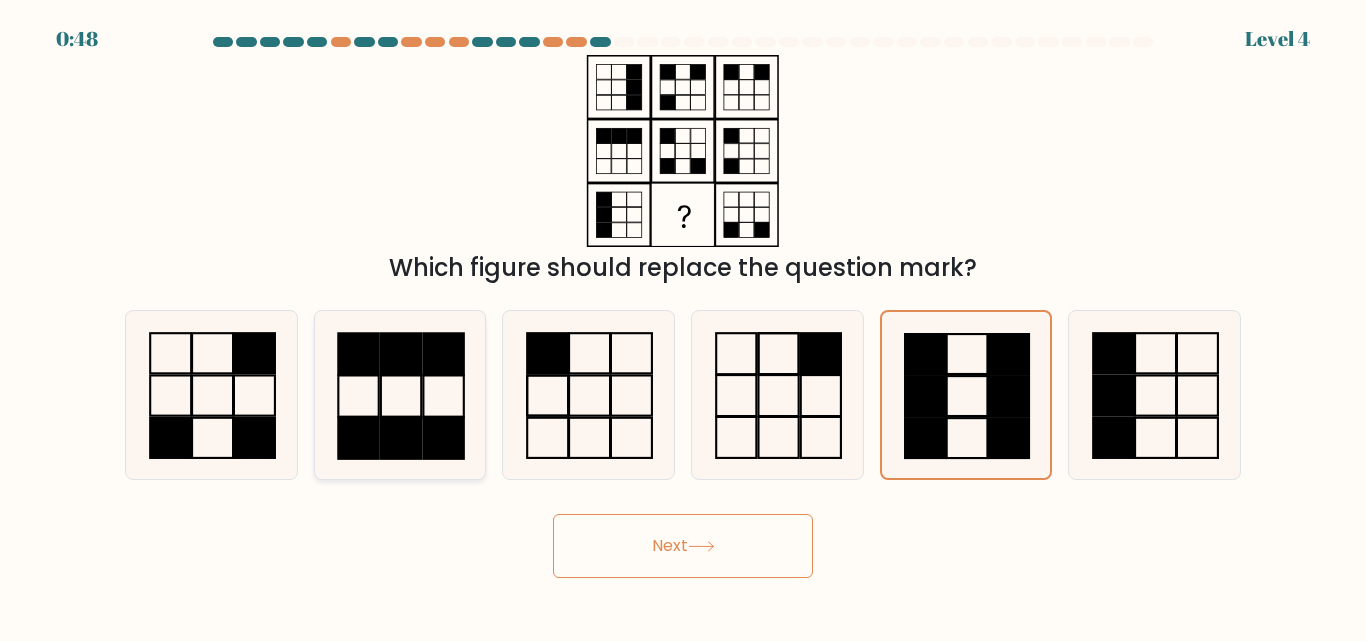 click 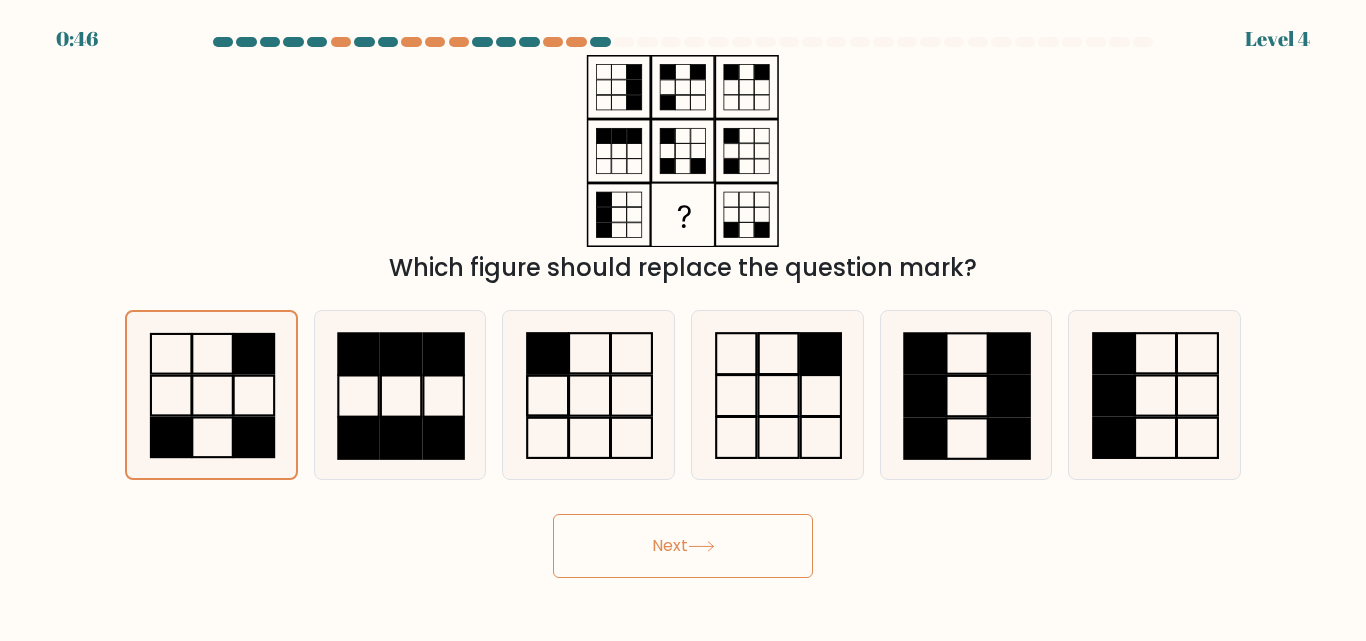 click on "Next" at bounding box center (683, 546) 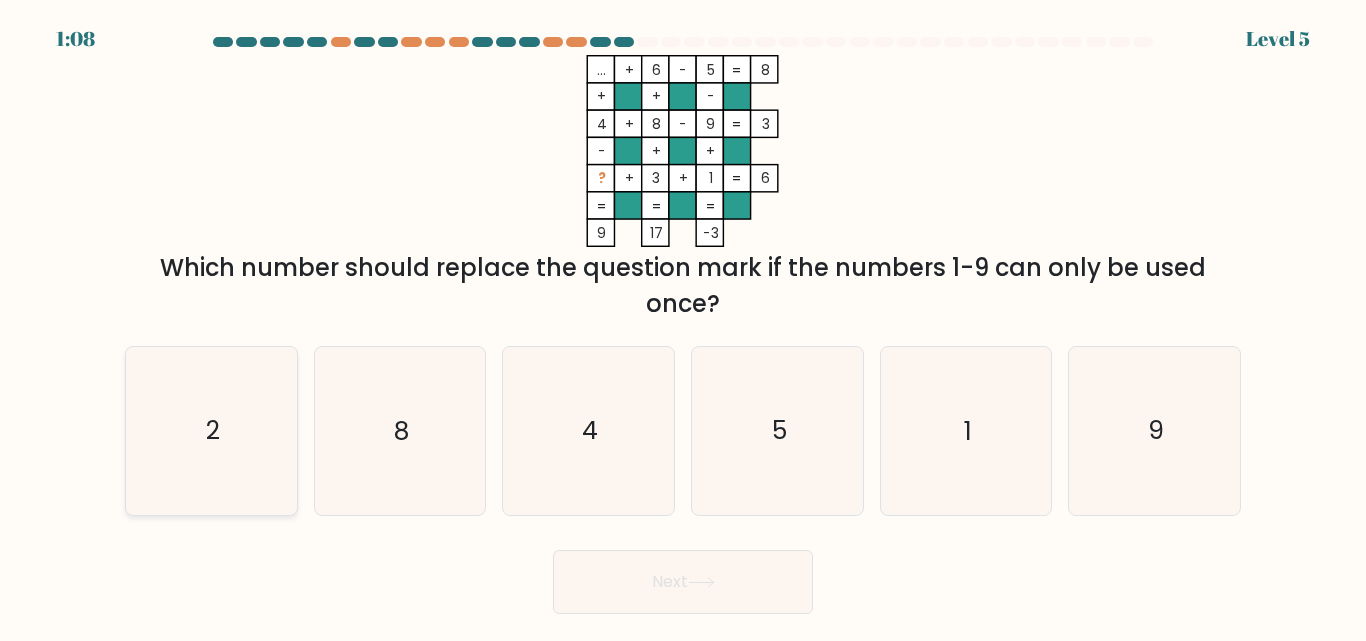 click on "2" 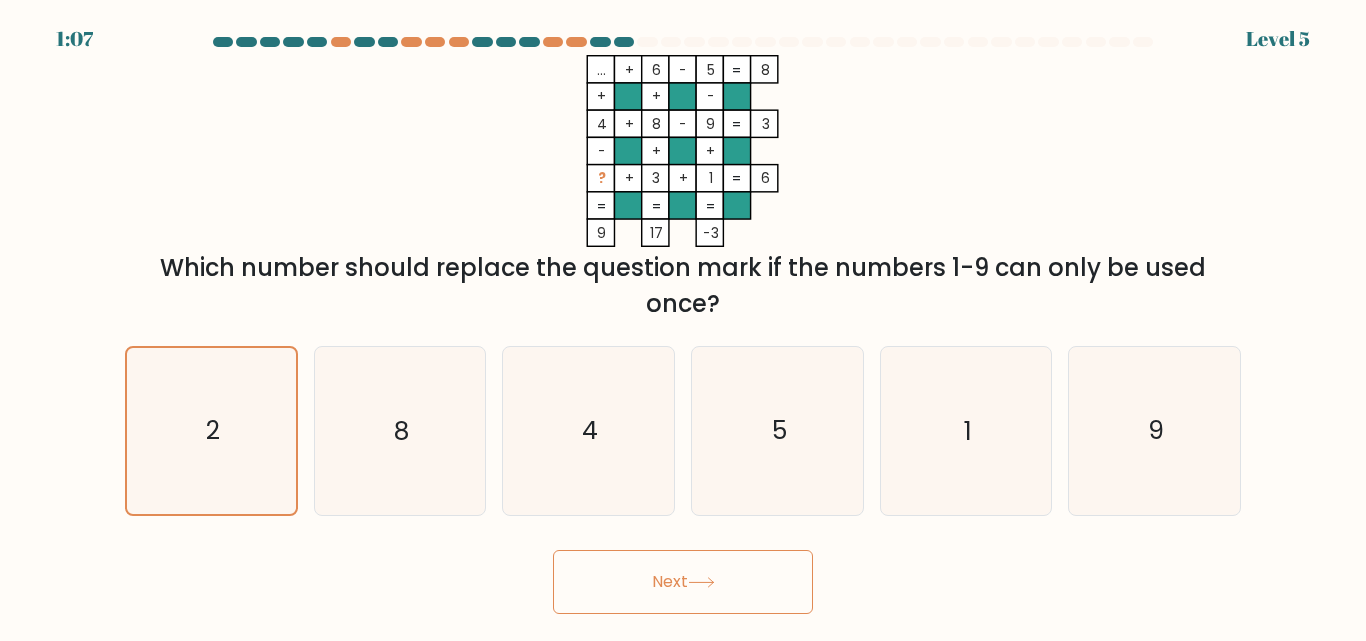 click on "Next" at bounding box center [683, 582] 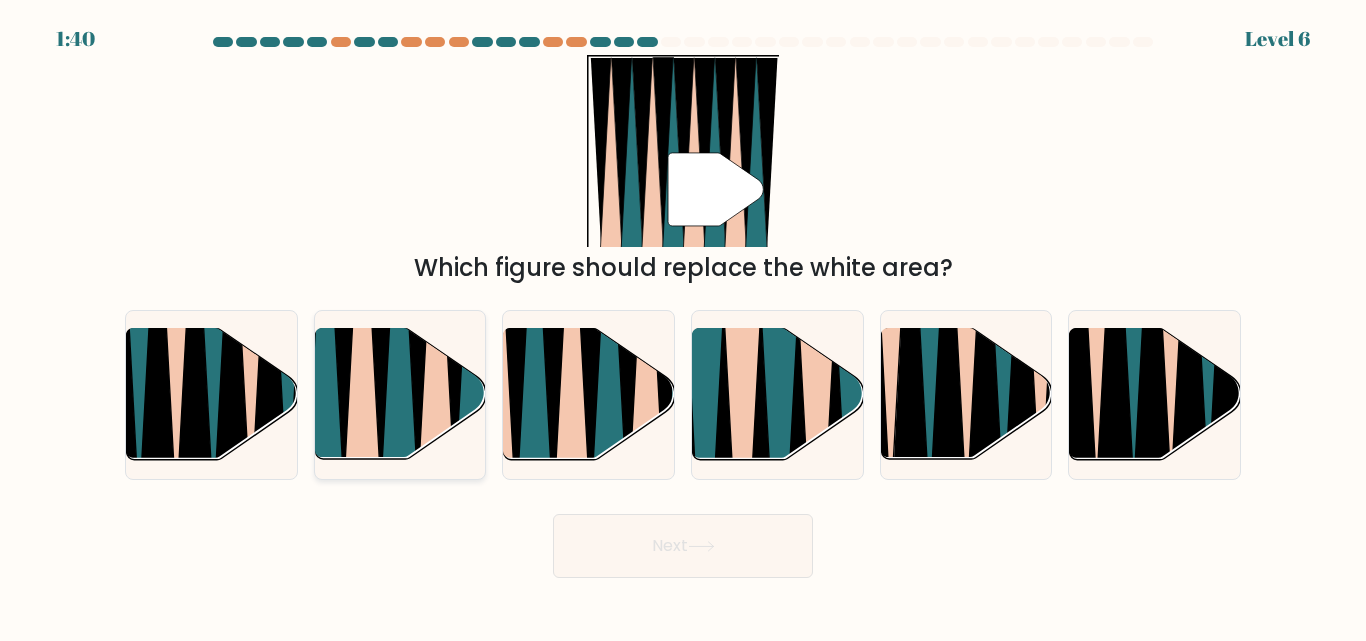 click 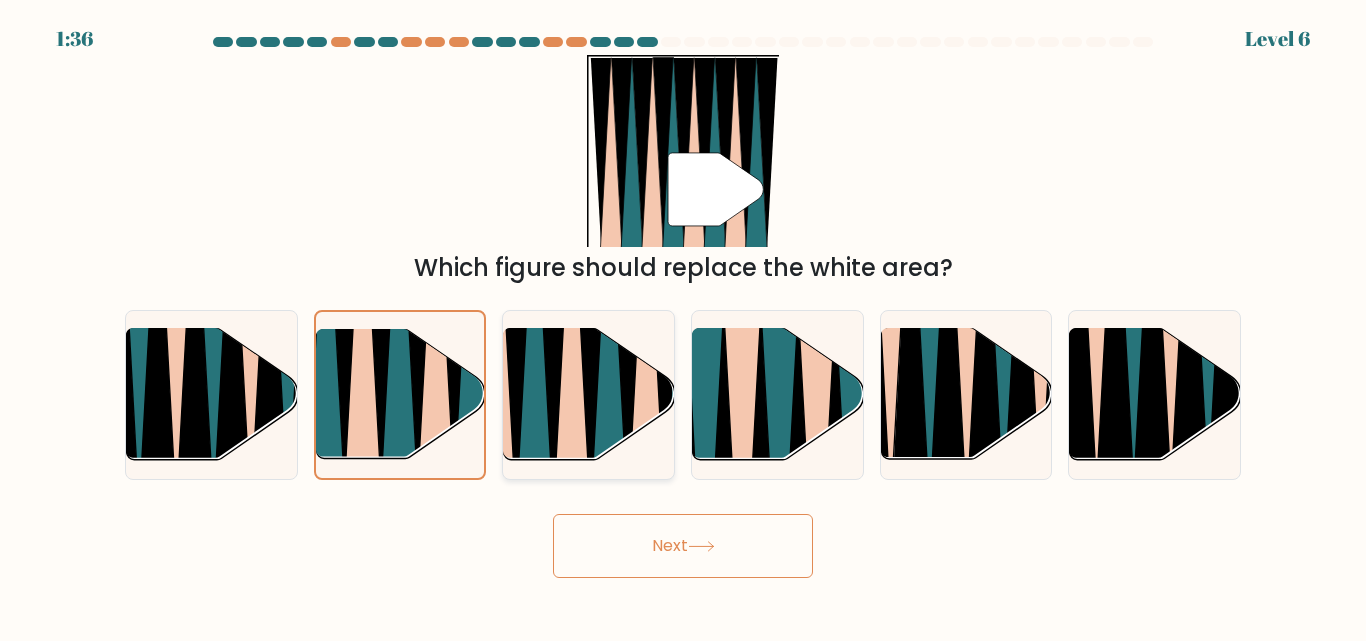 click 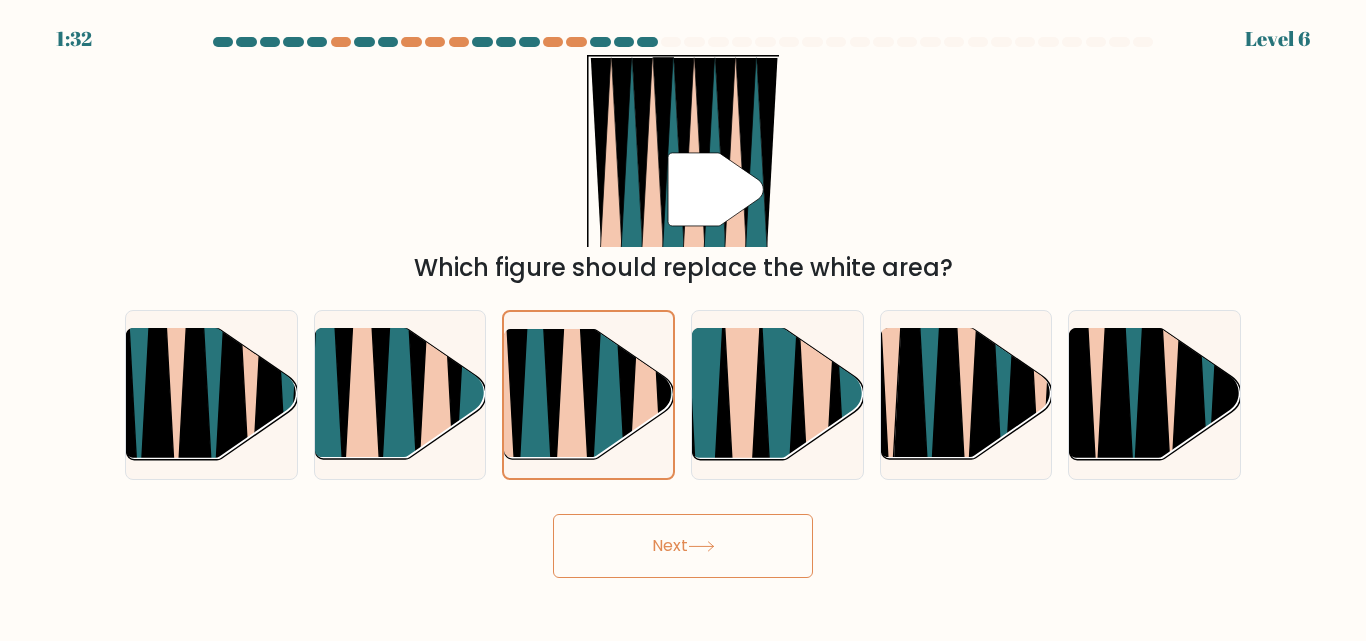 click on "Next" at bounding box center (683, 546) 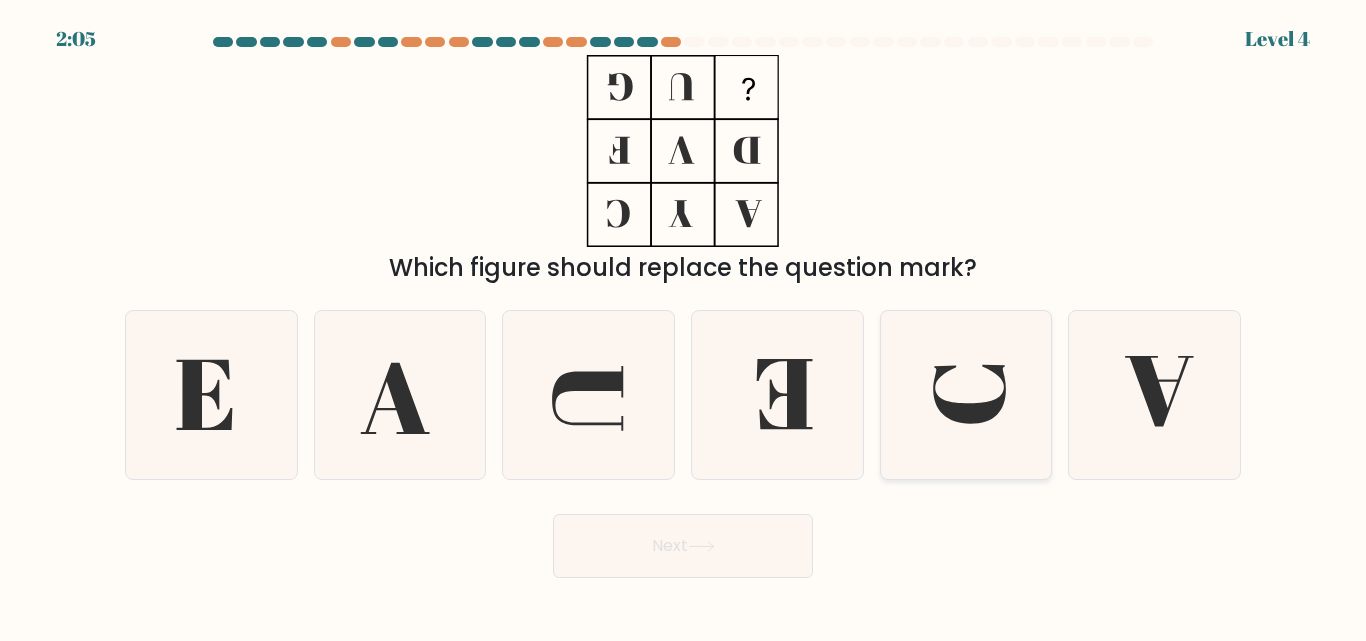 drag, startPoint x: 1159, startPoint y: 394, endPoint x: 1003, endPoint y: 409, distance: 156.7195 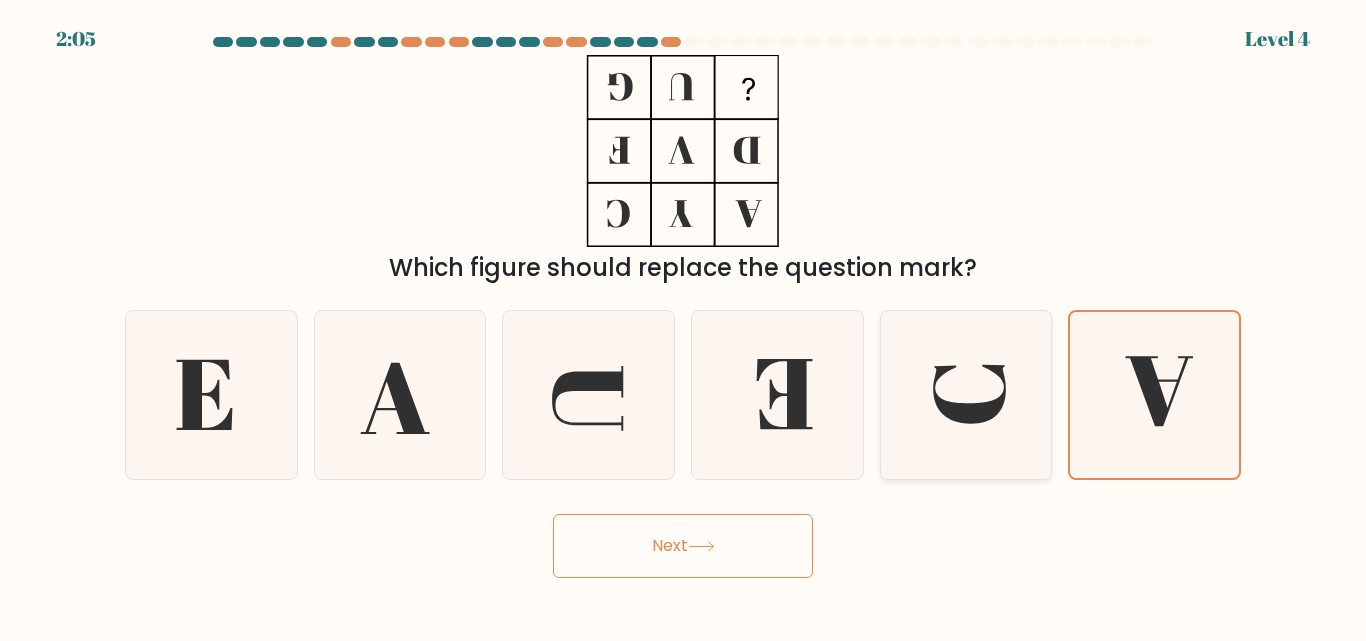 click 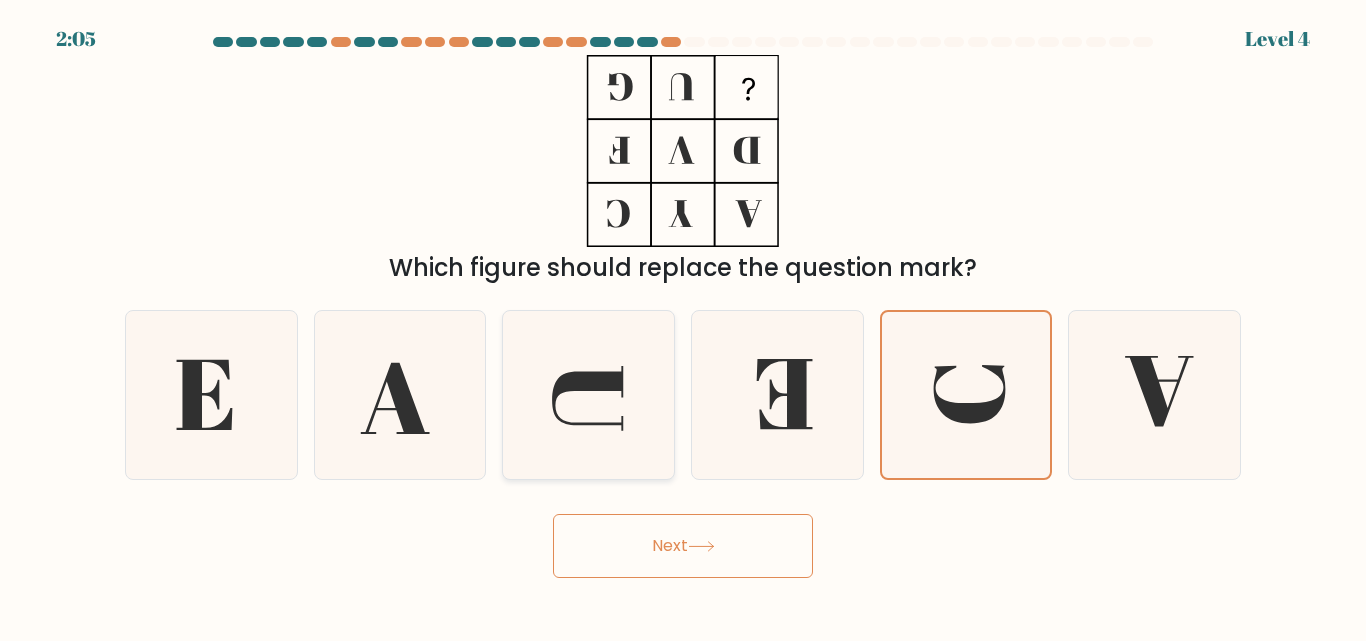 click 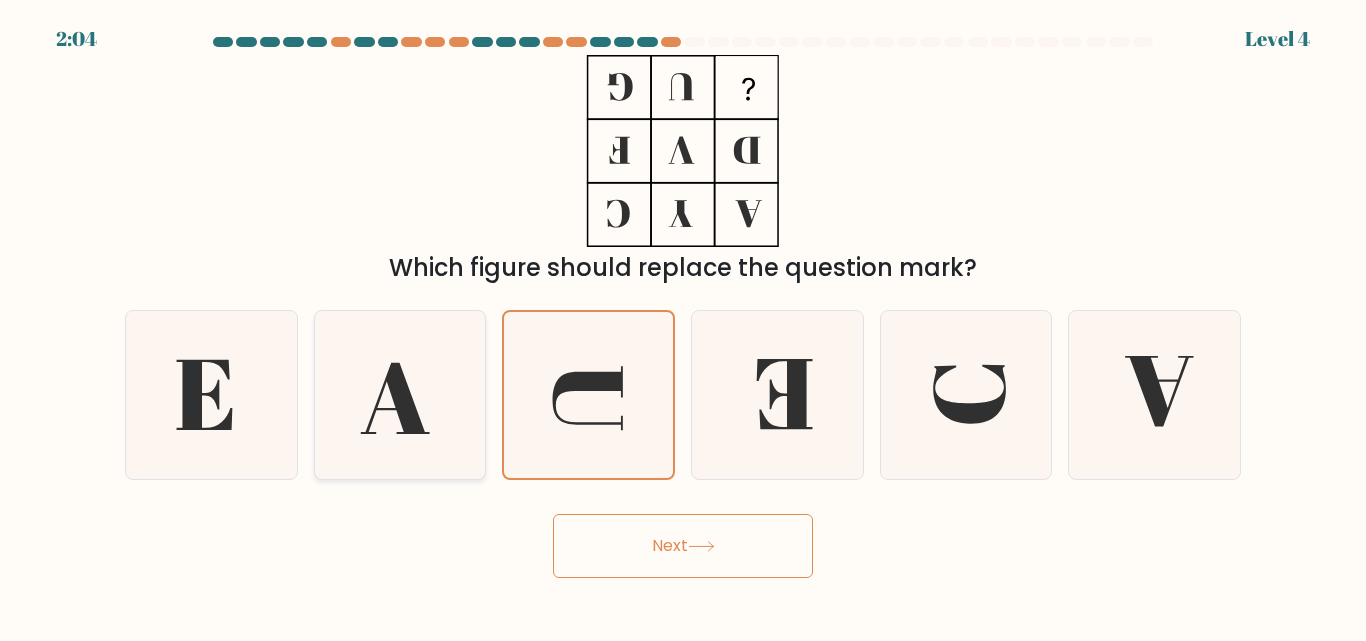 click 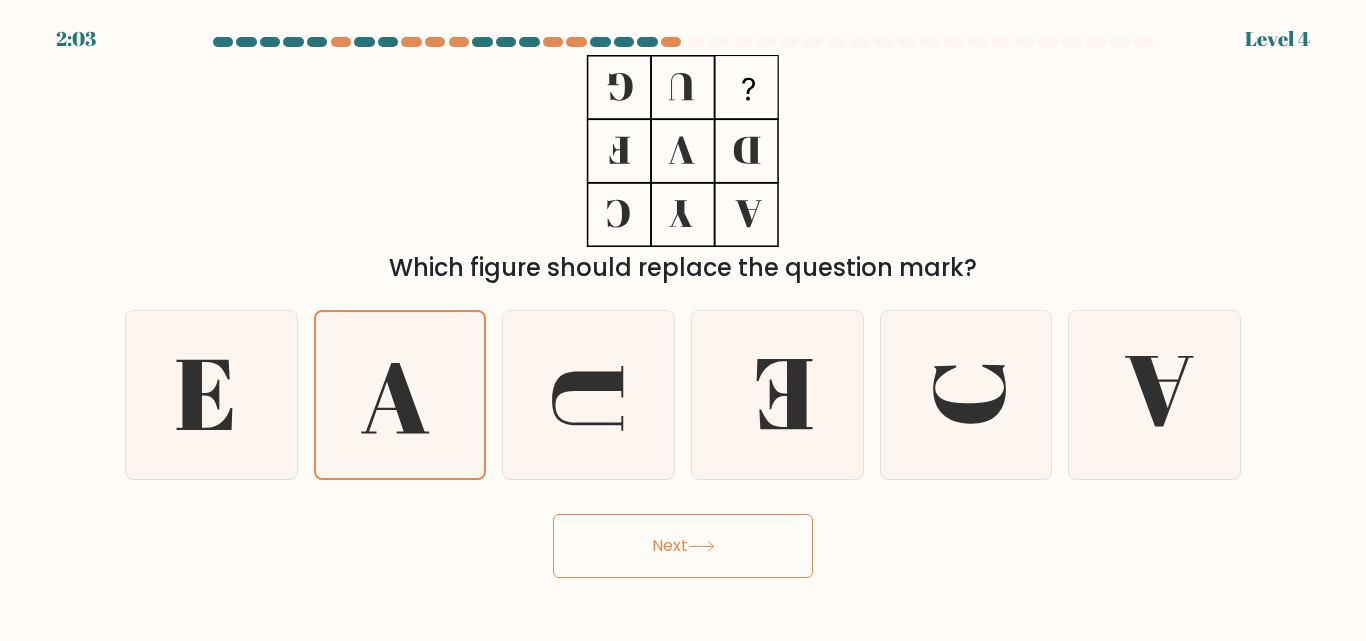click at bounding box center (683, 307) 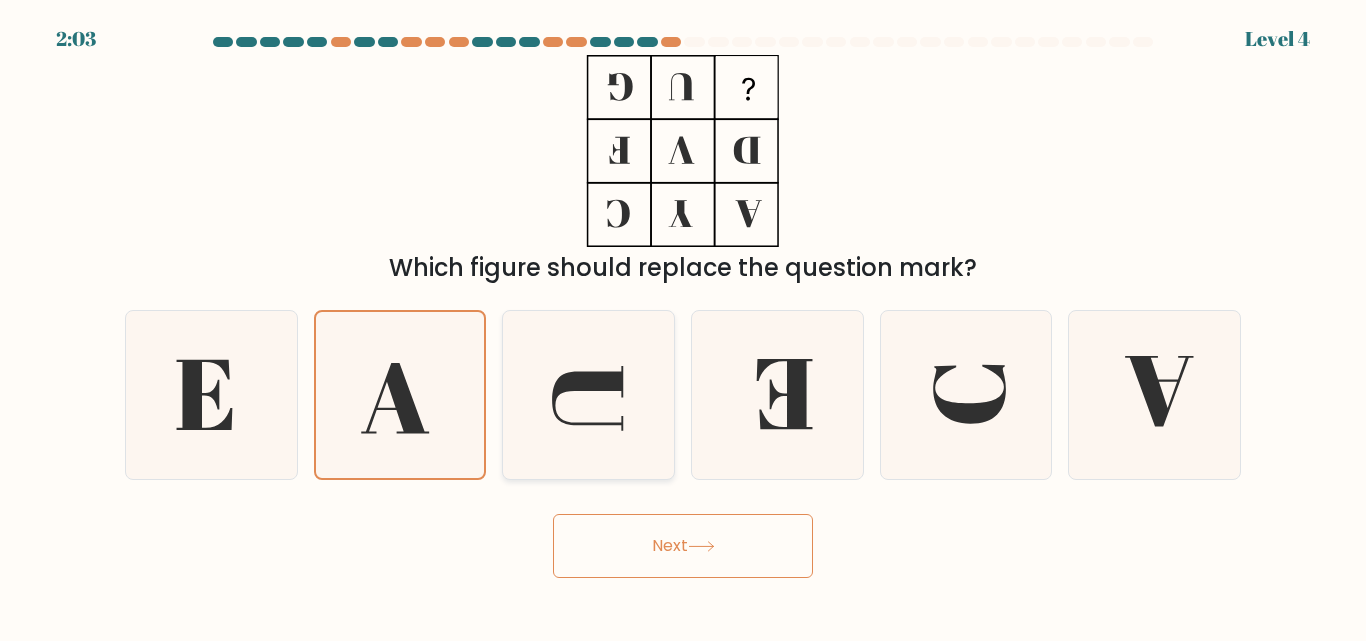 drag, startPoint x: 192, startPoint y: 394, endPoint x: 642, endPoint y: 359, distance: 451.35907 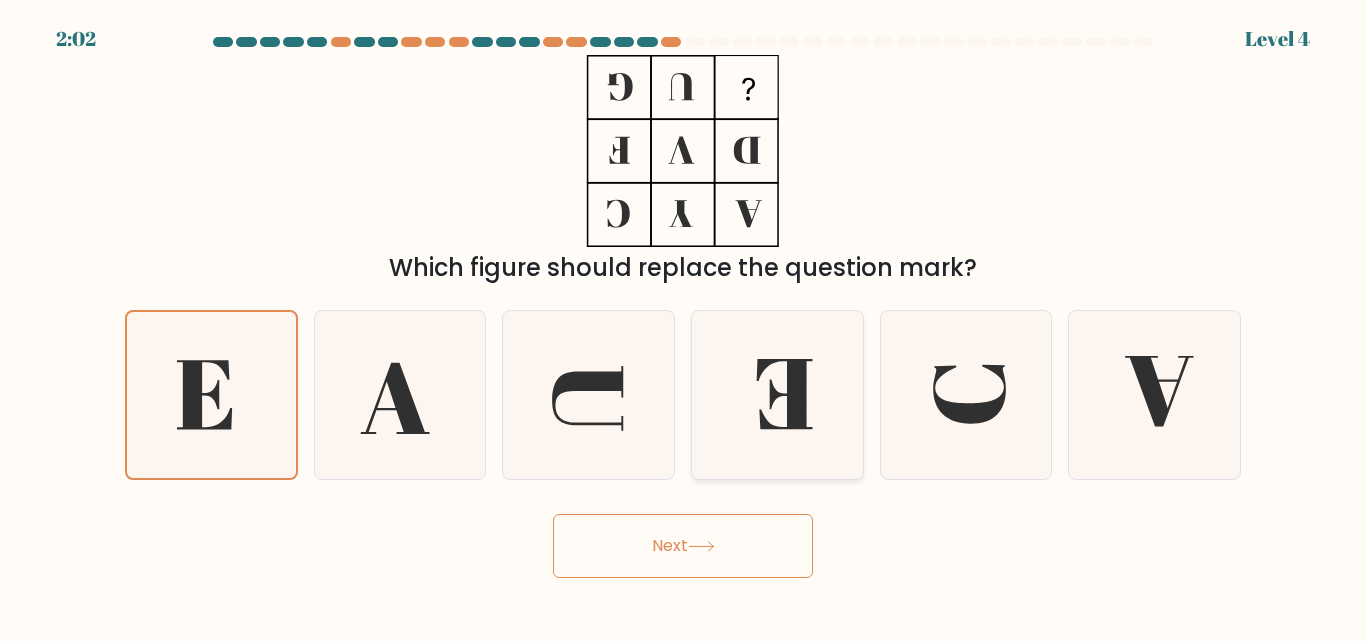 click 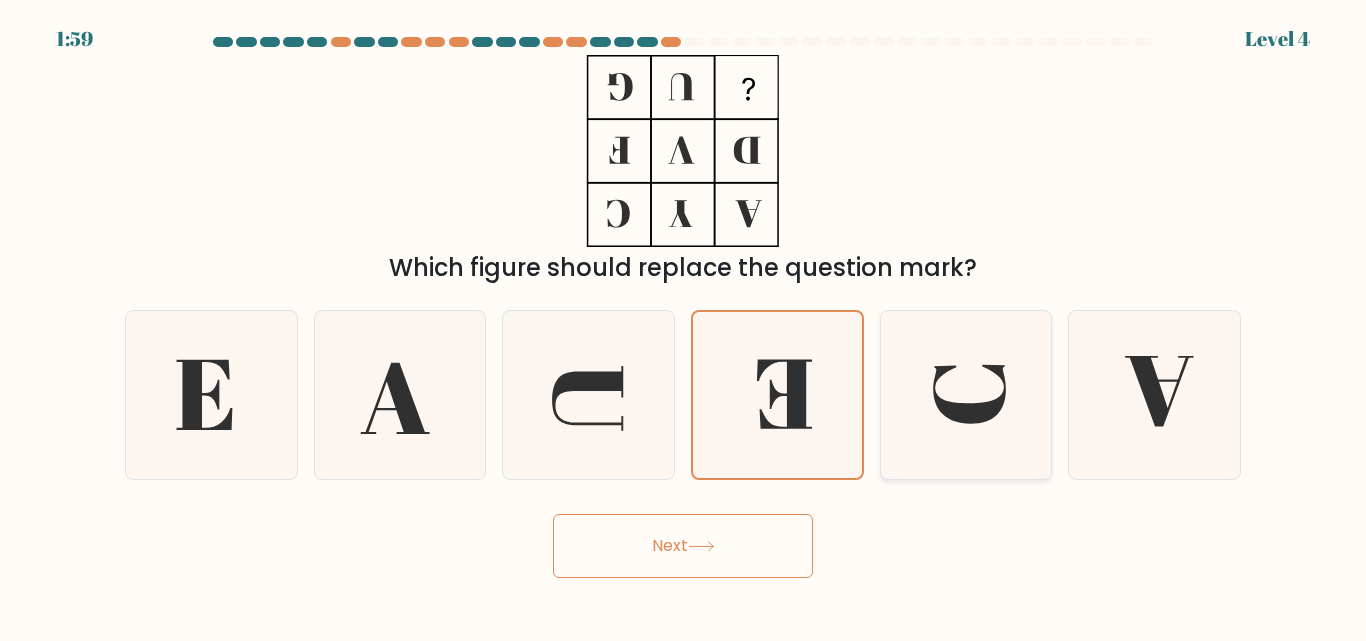 click 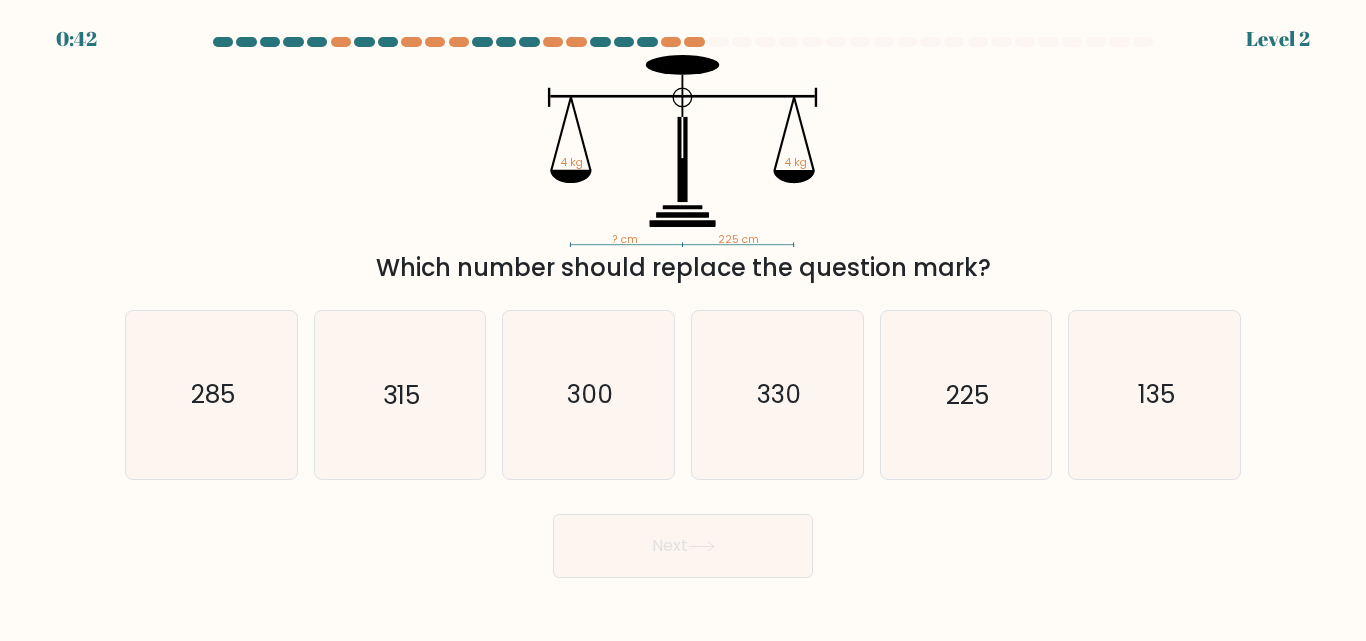 scroll, scrollTop: 0, scrollLeft: 0, axis: both 